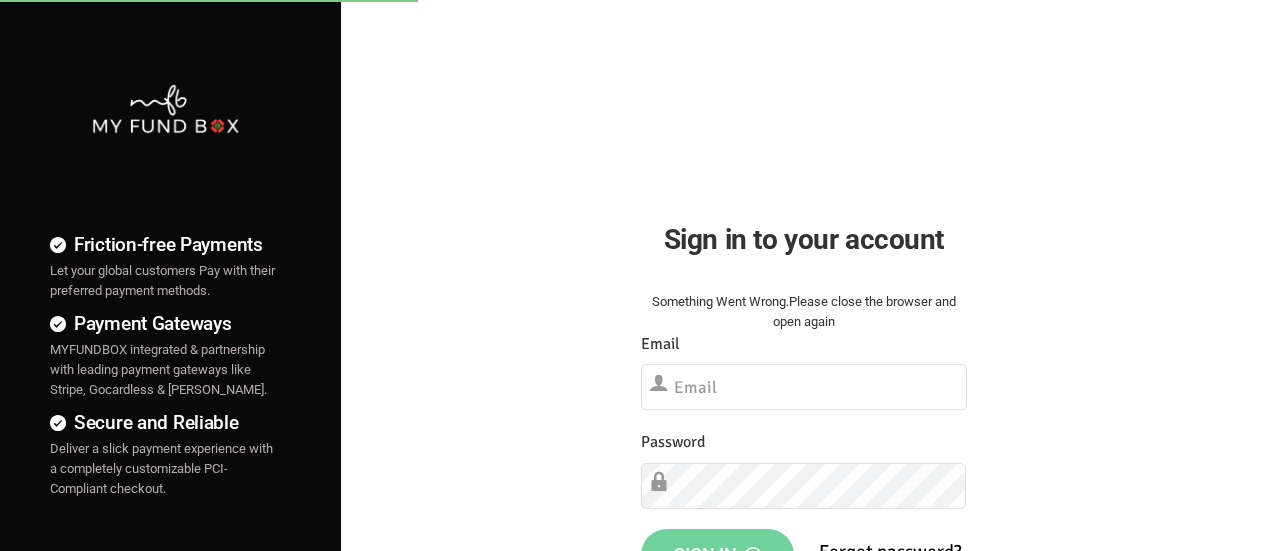 scroll, scrollTop: 0, scrollLeft: 0, axis: both 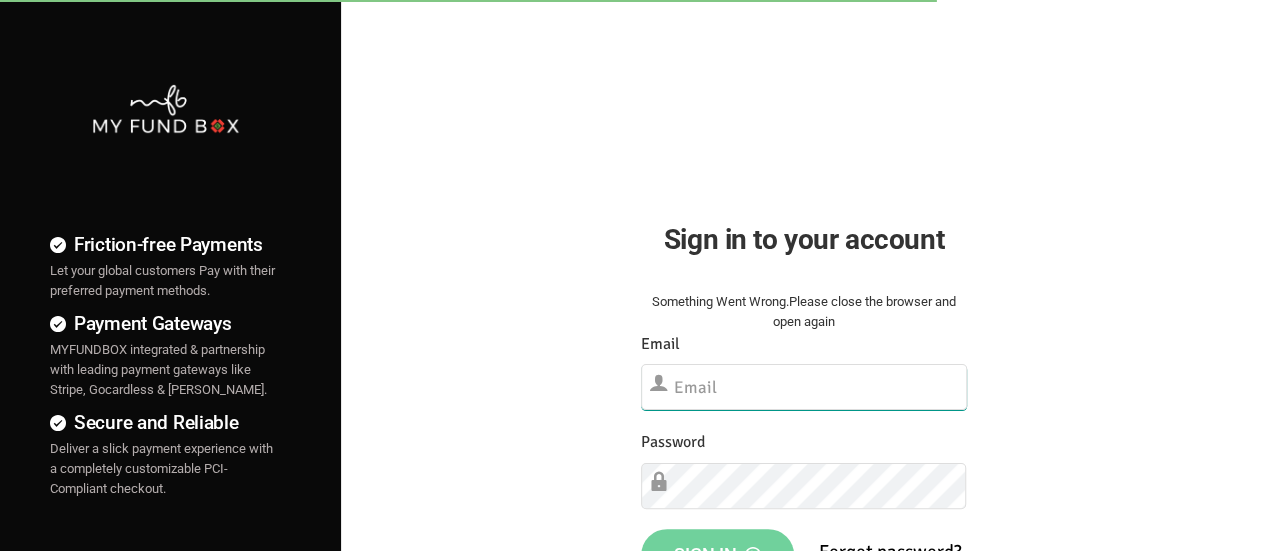 type on "[PERSON_NAME][EMAIL_ADDRESS][DOMAIN_NAME]" 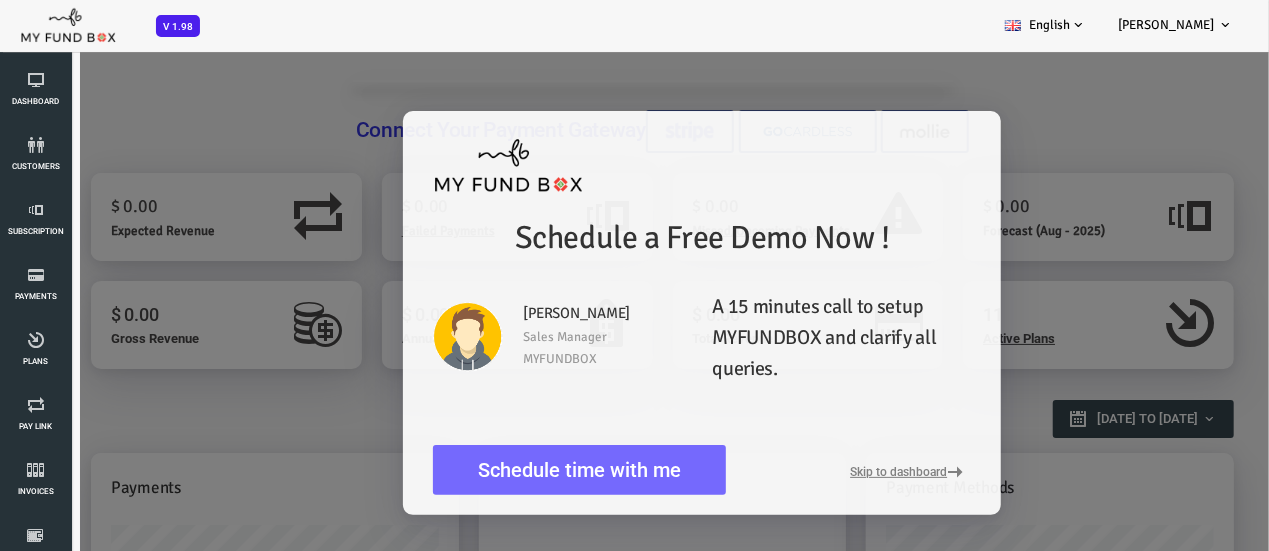 scroll, scrollTop: 0, scrollLeft: 0, axis: both 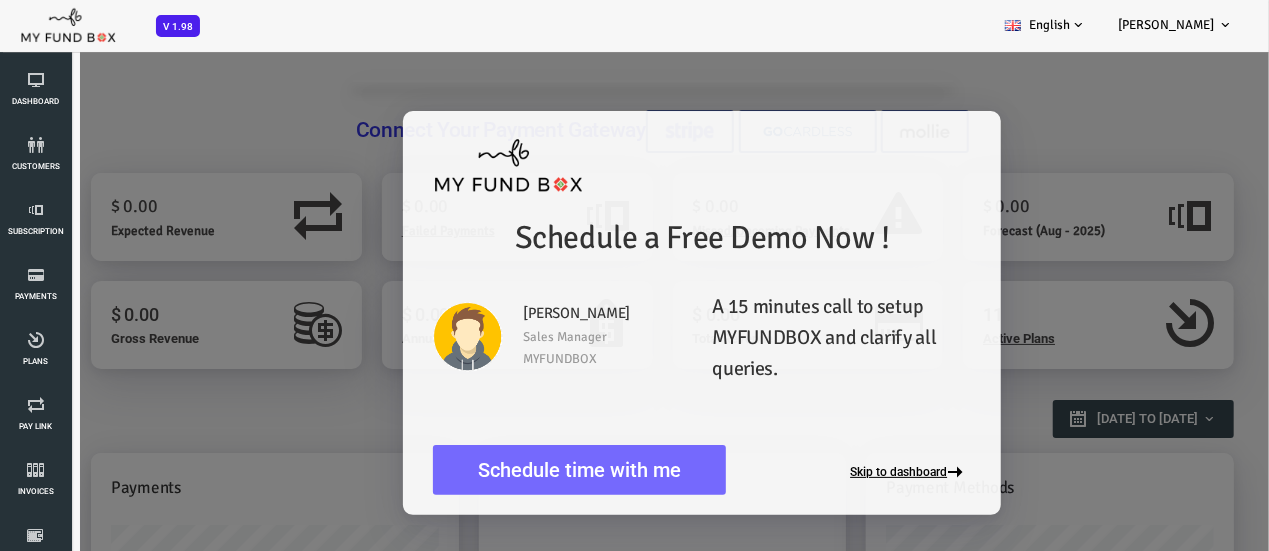 click on "Skip to dashboard" at bounding box center [859, 472] 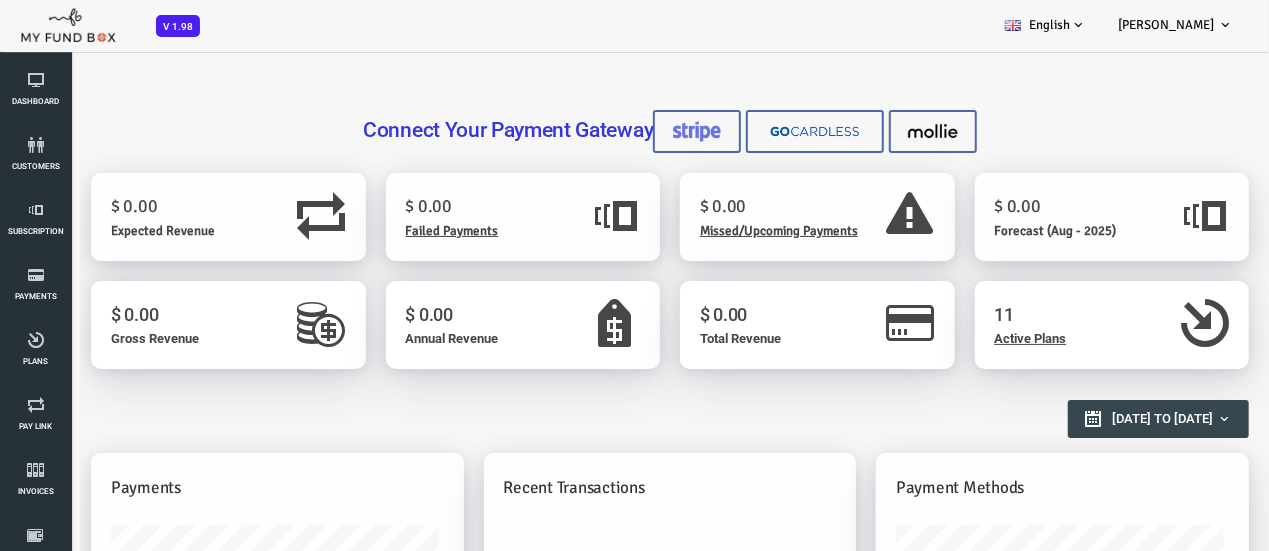 scroll, scrollTop: 310, scrollLeft: 0, axis: vertical 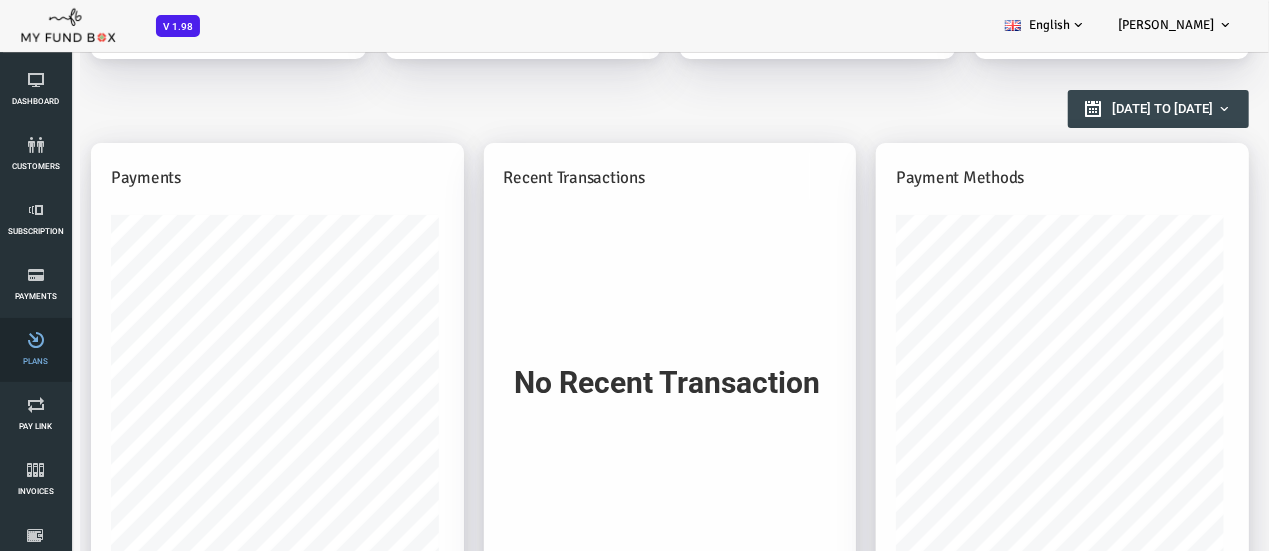 click on "Plans" at bounding box center [0, 0] 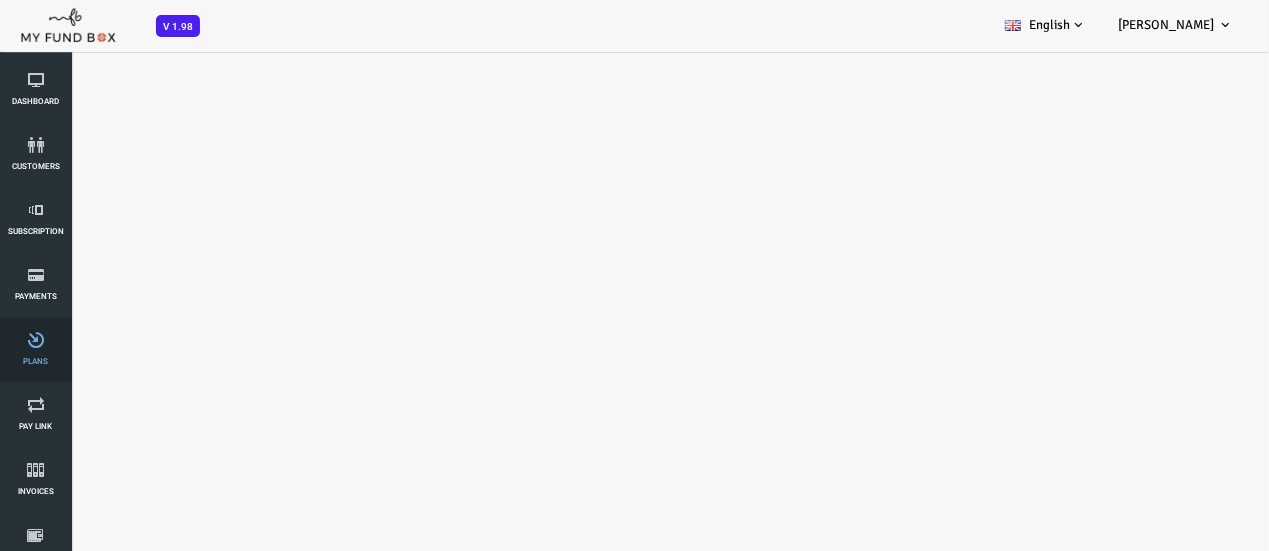 select on "100" 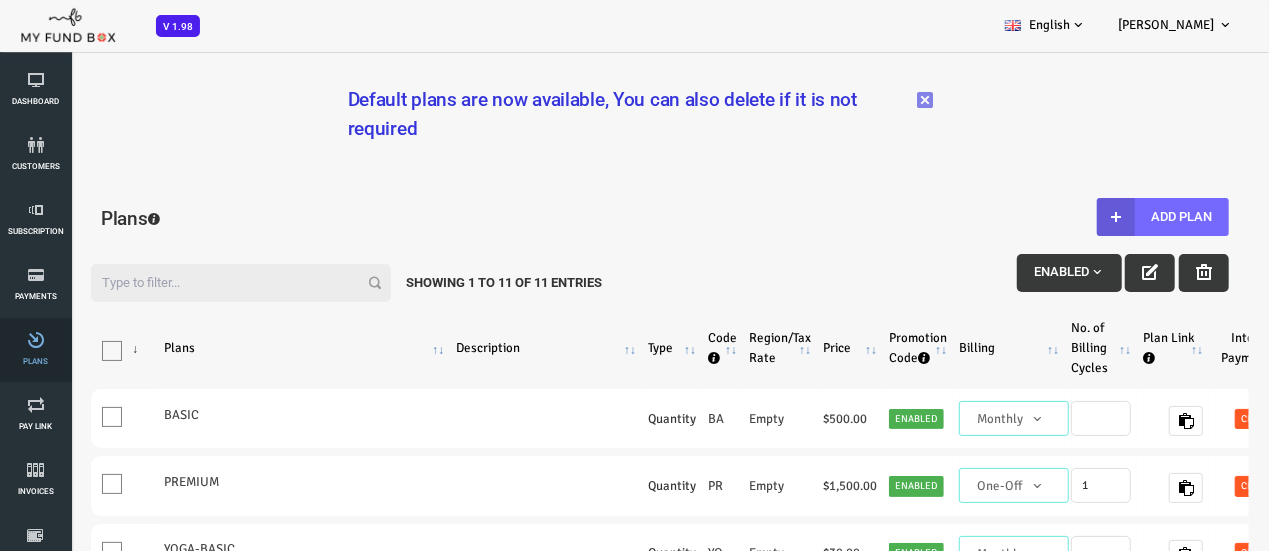 scroll, scrollTop: 0, scrollLeft: 0, axis: both 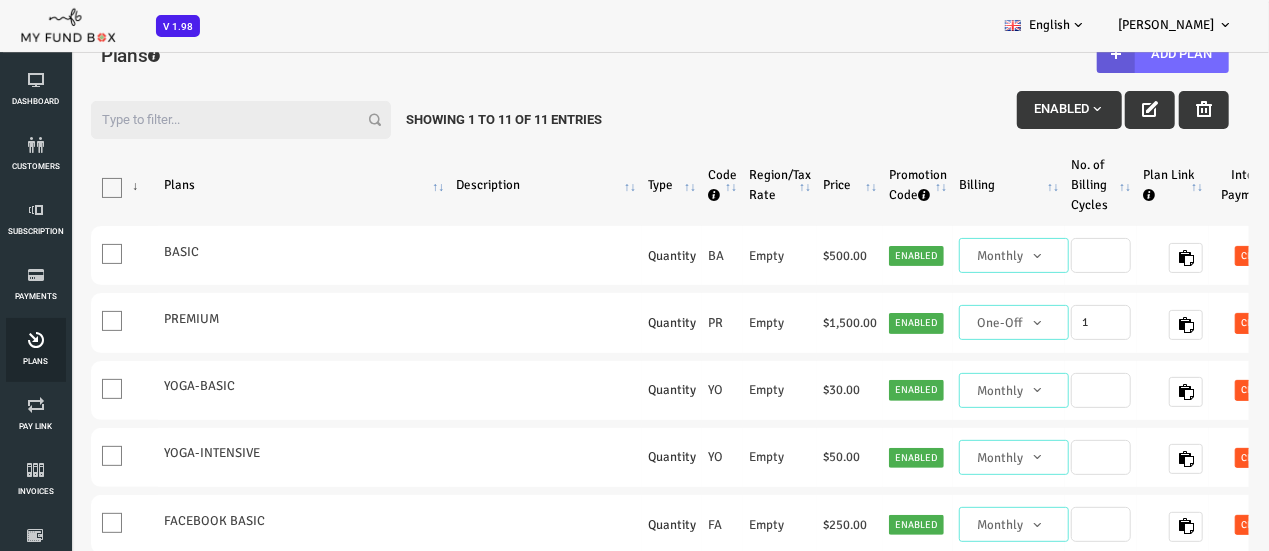 drag, startPoint x: 1215, startPoint y: 218, endPoint x: 1279, endPoint y: 458, distance: 248.3868 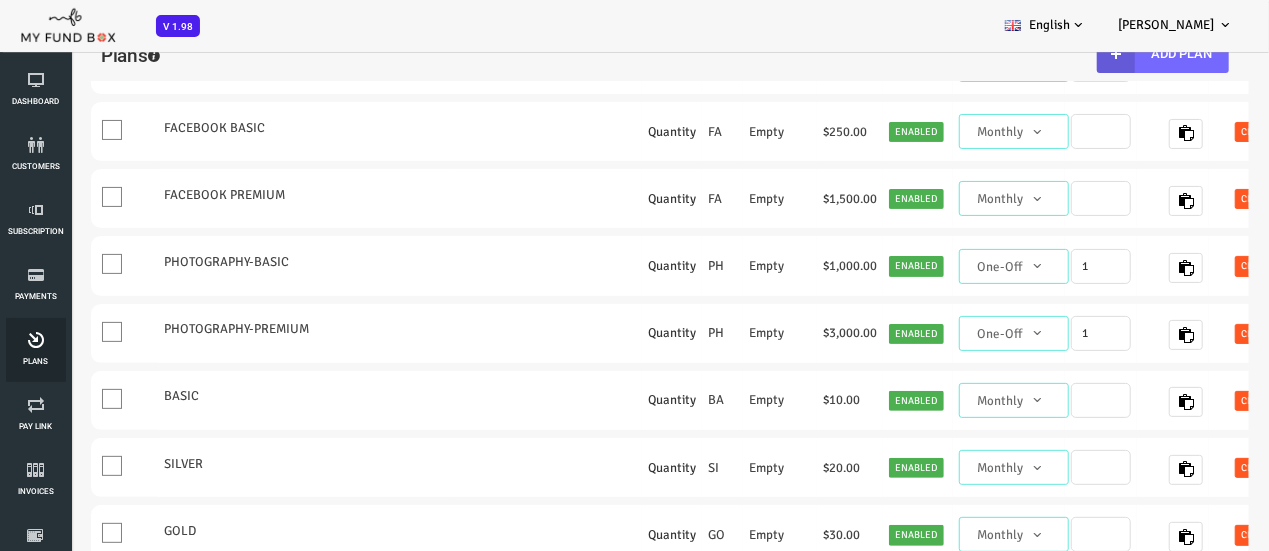scroll, scrollTop: 428, scrollLeft: 0, axis: vertical 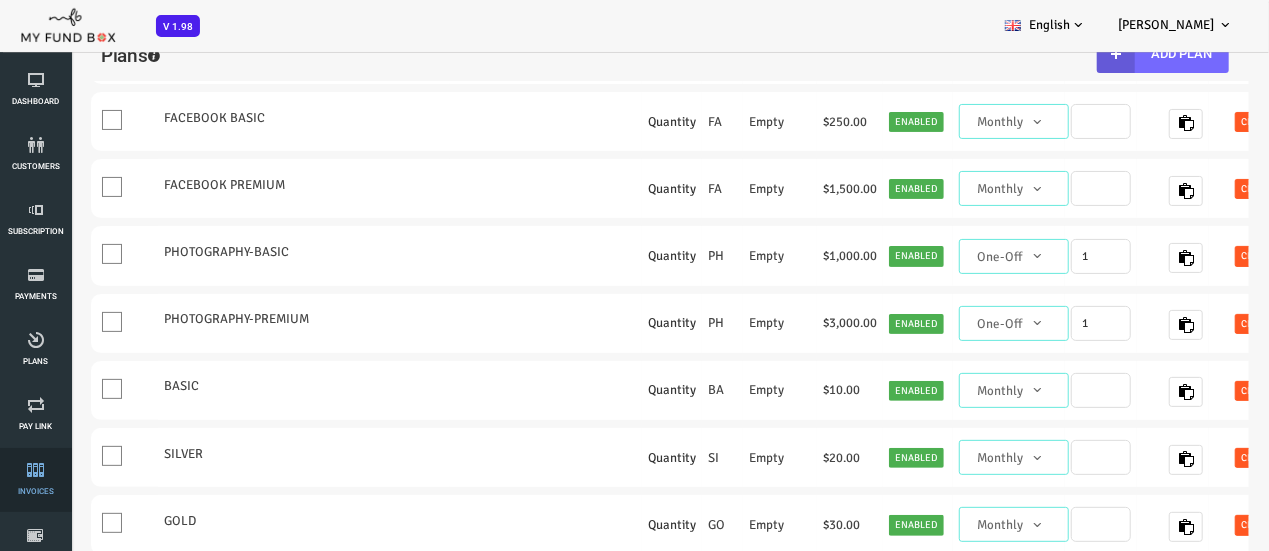 click at bounding box center [36, 470] 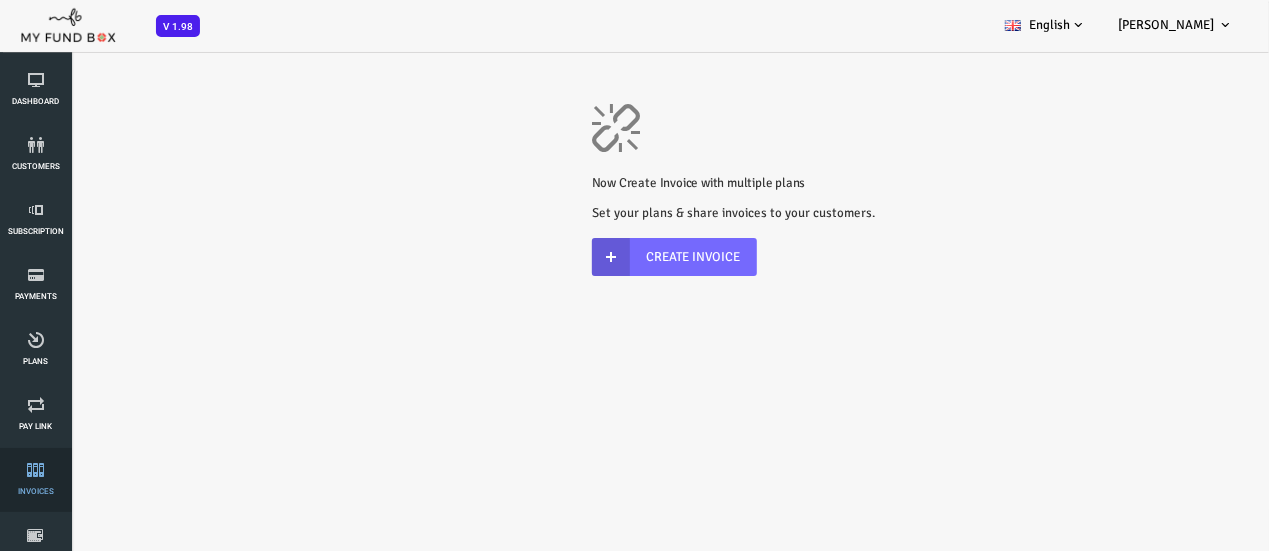 scroll, scrollTop: 0, scrollLeft: 0, axis: both 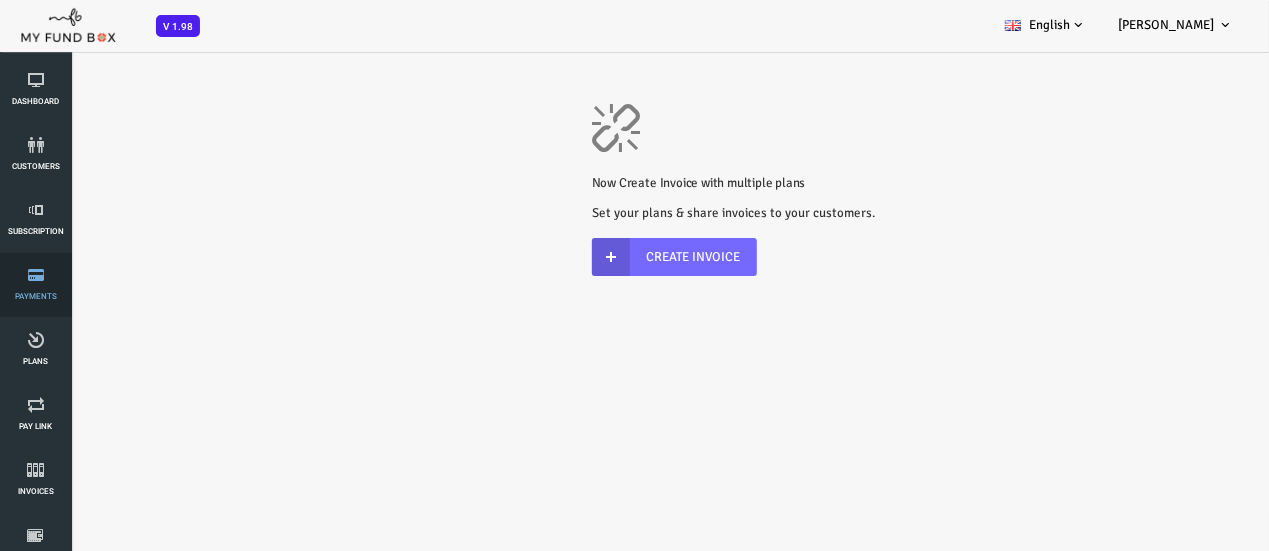 click on "Payments" at bounding box center (36, 285) 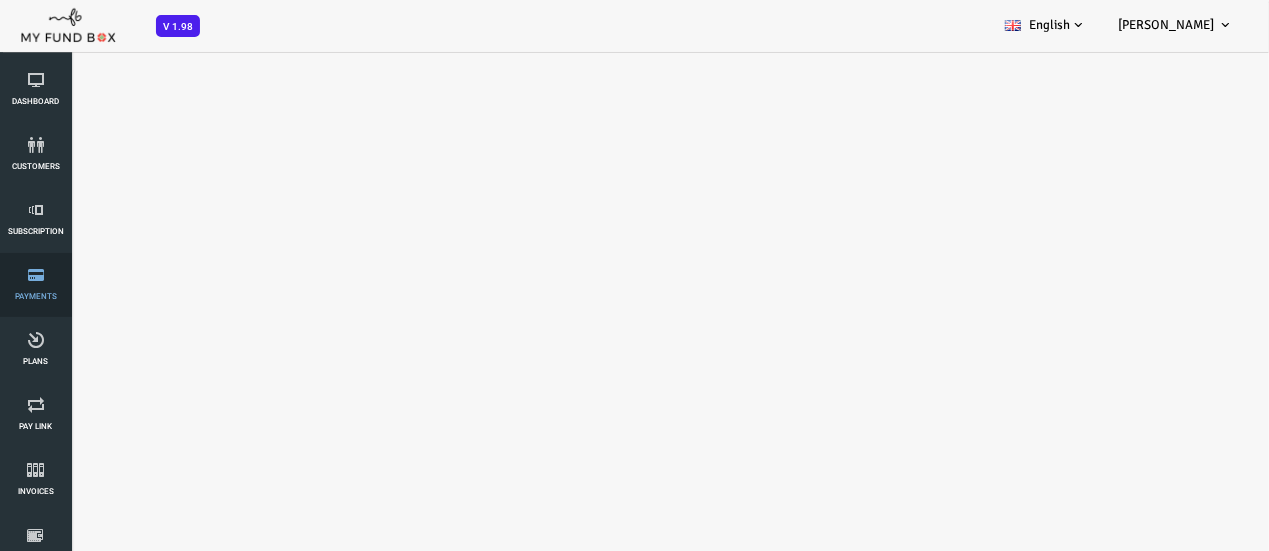 select on "100" 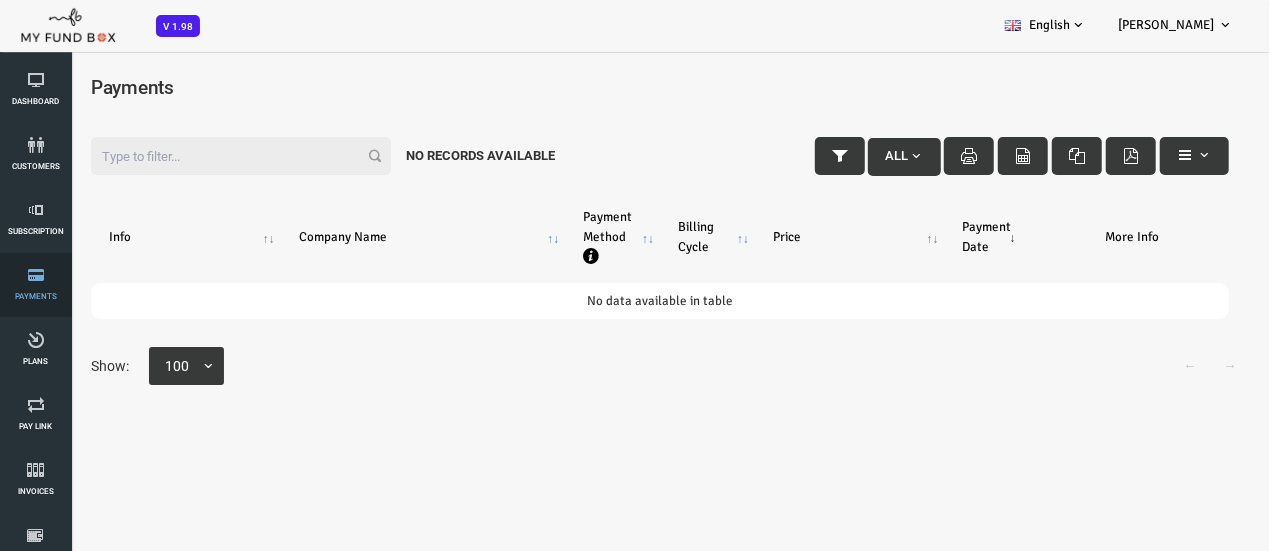 scroll, scrollTop: 0, scrollLeft: 0, axis: both 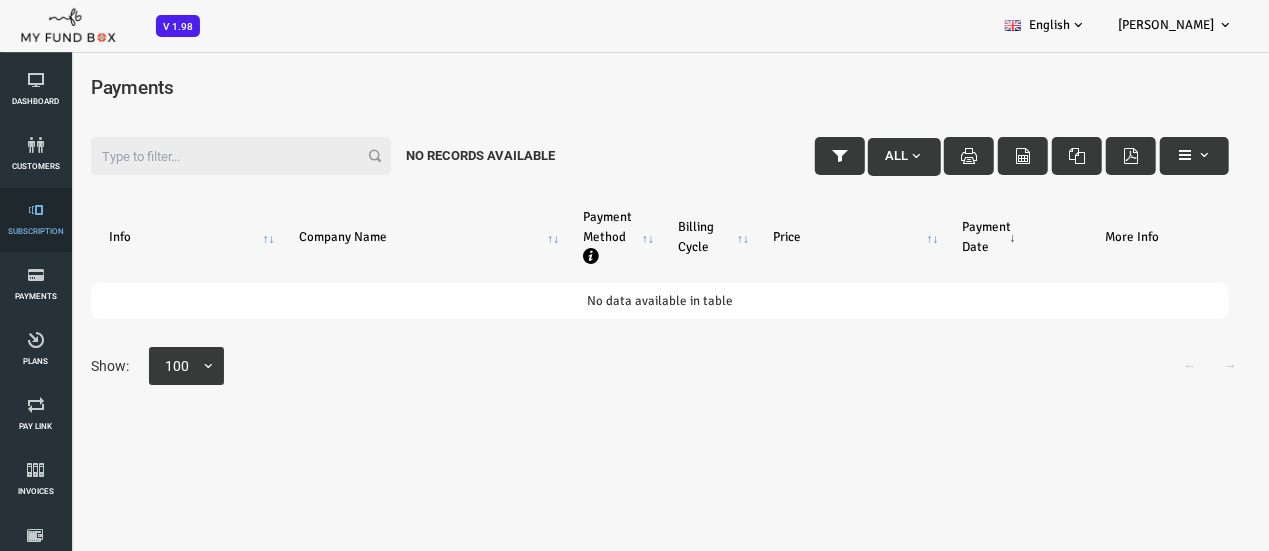 click at bounding box center [36, 210] 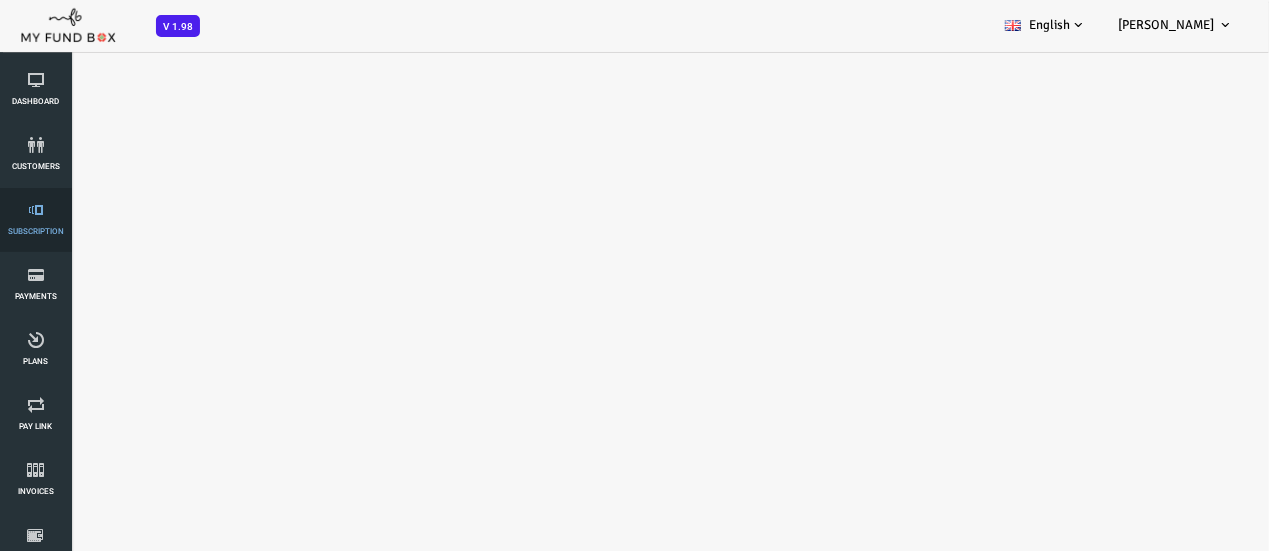 select on "100" 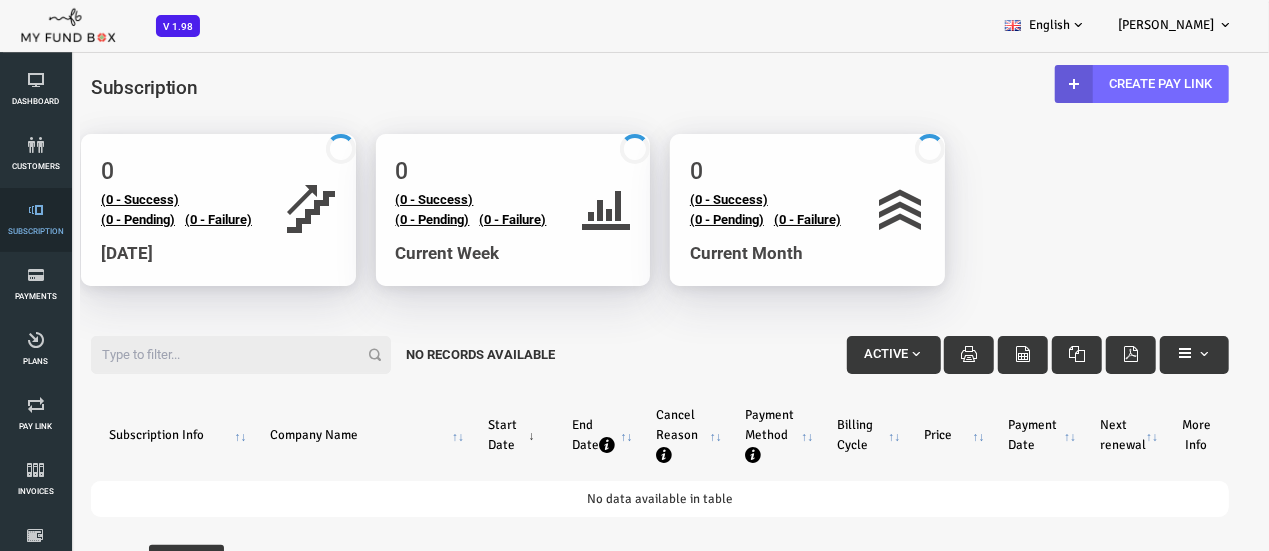 scroll, scrollTop: 0, scrollLeft: 0, axis: both 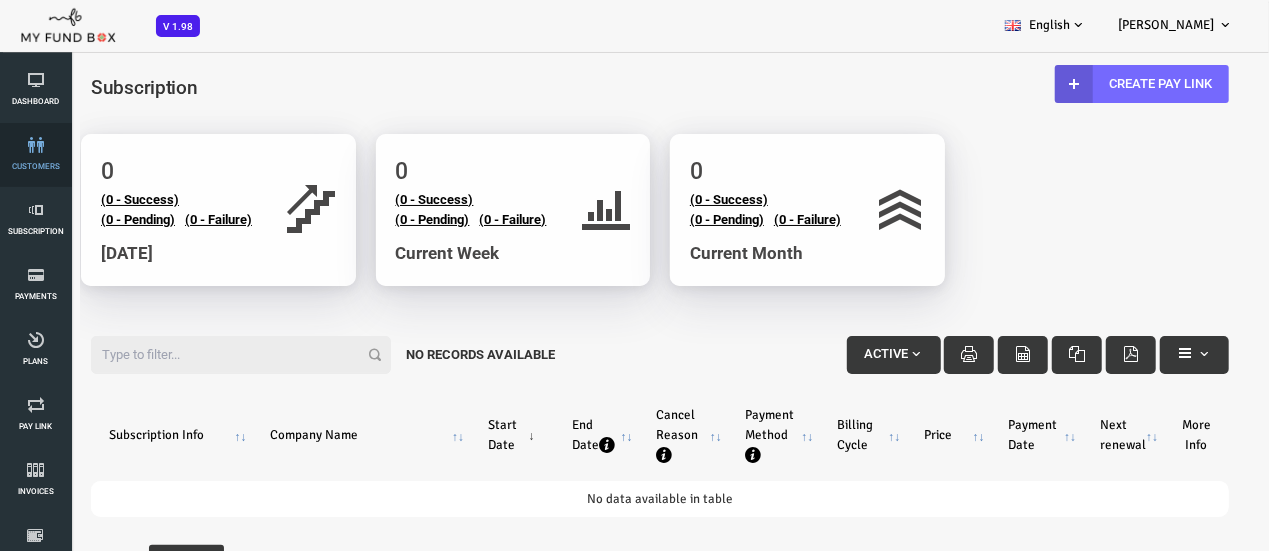 click at bounding box center (36, 145) 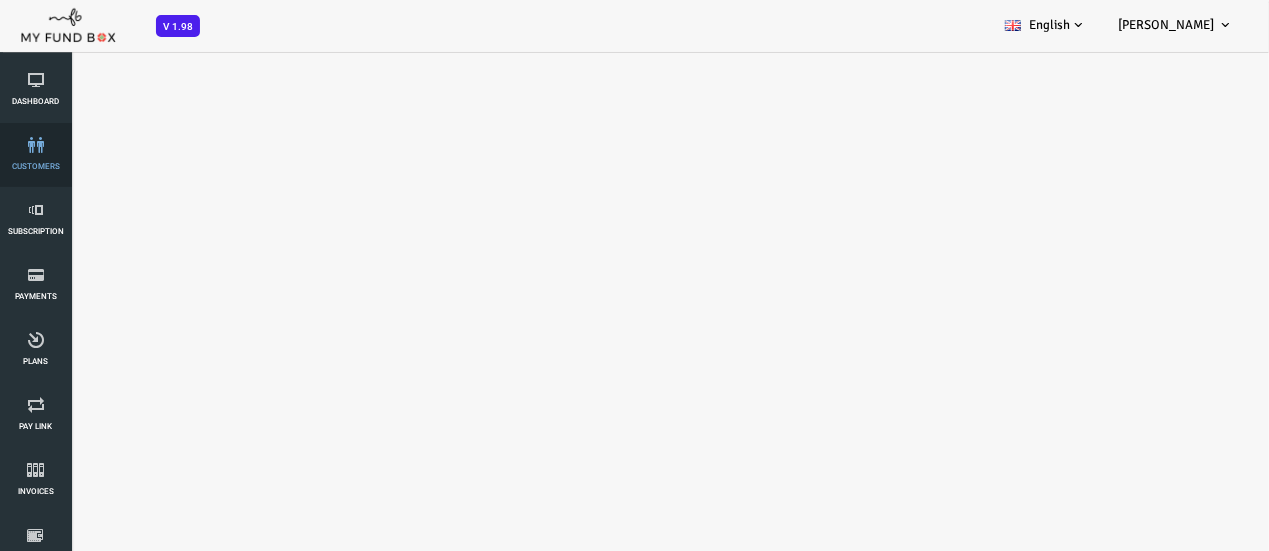select on "100" 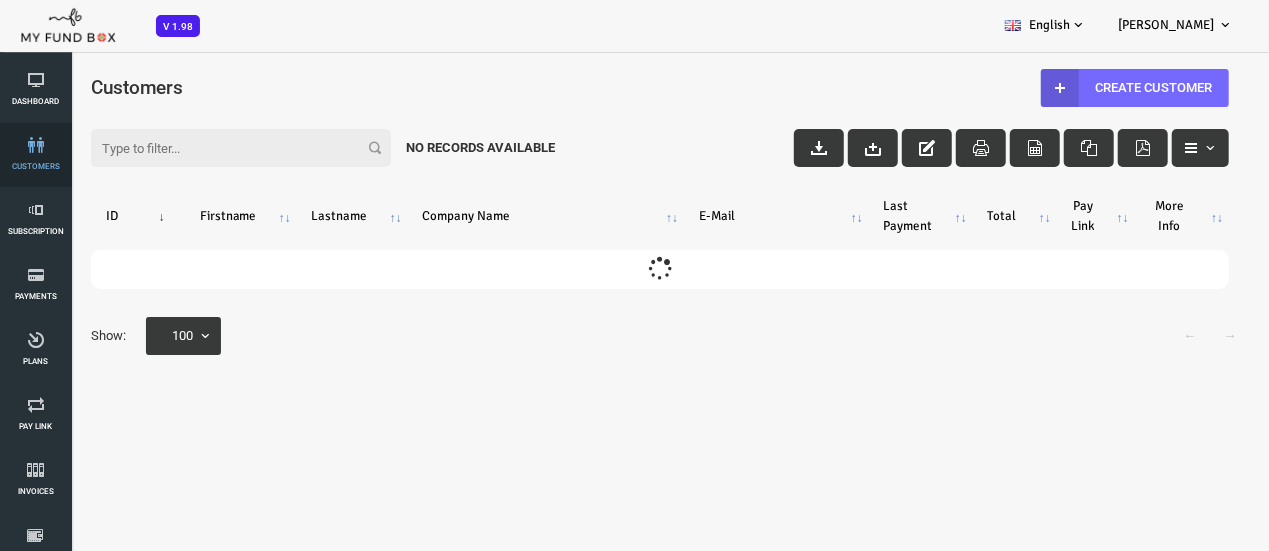 scroll, scrollTop: 0, scrollLeft: 0, axis: both 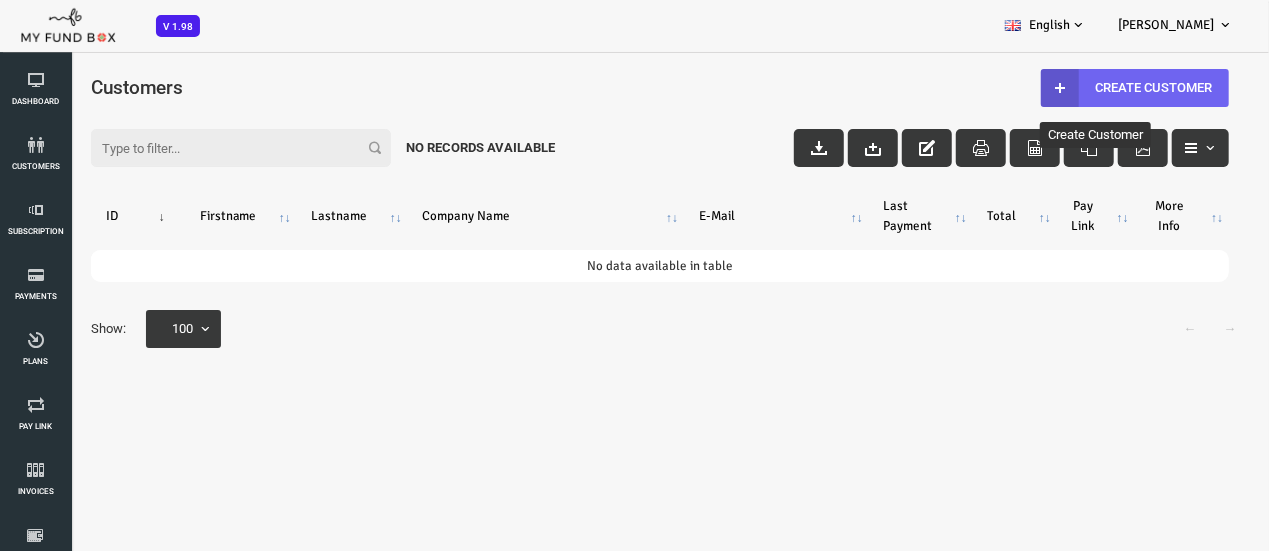 click at bounding box center (1009, 87) 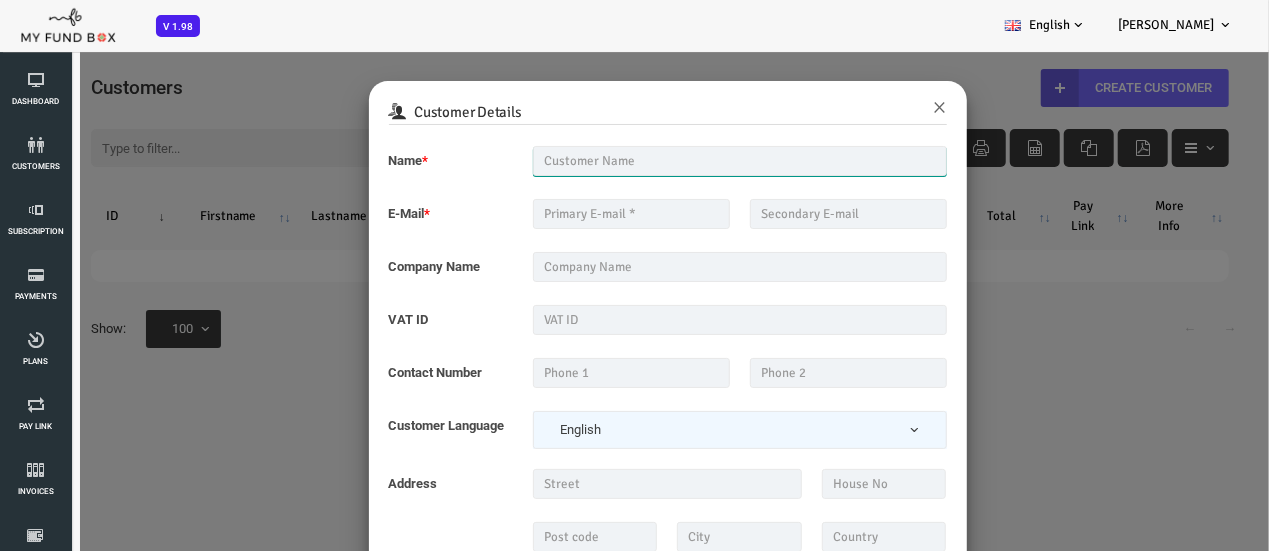 click at bounding box center [689, 160] 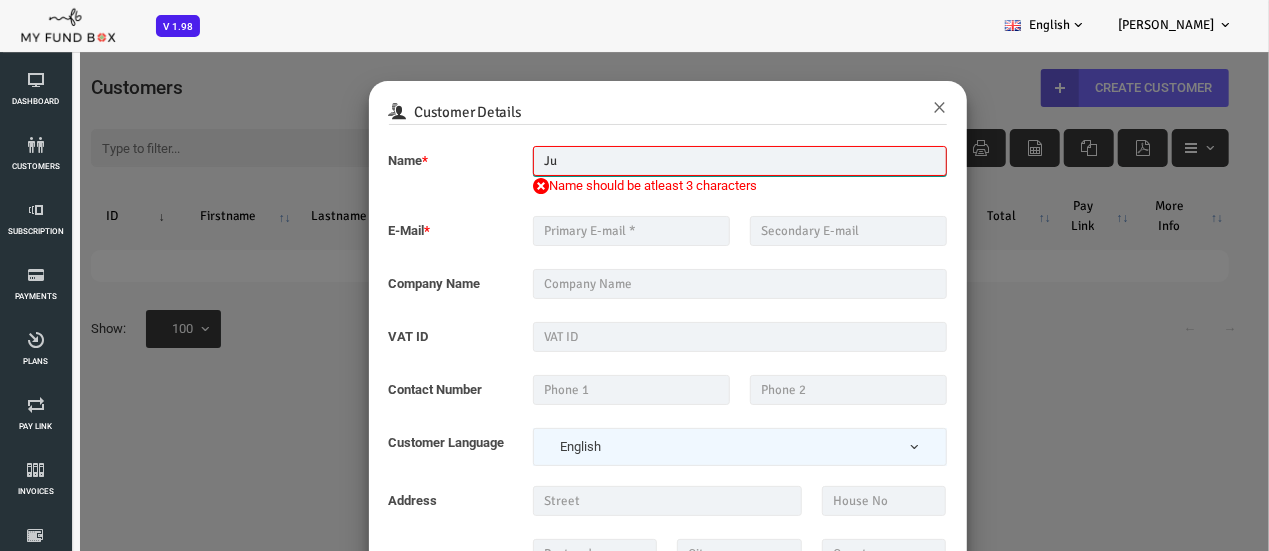 type on "Jussi Helaakoski" 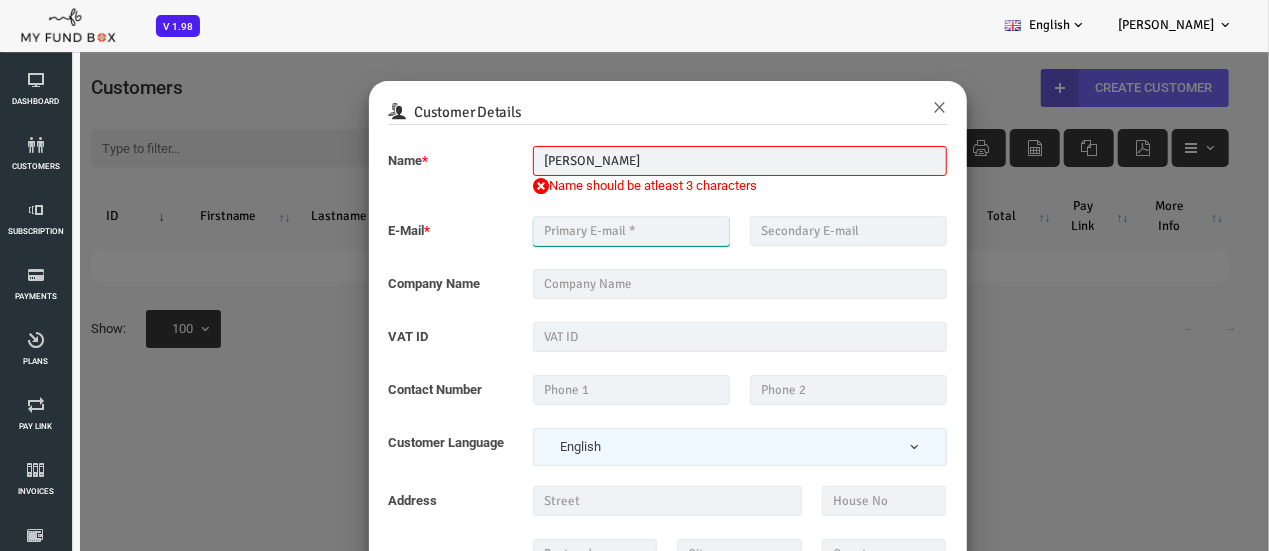 type on "[PERSON_NAME][EMAIL_ADDRESS][DOMAIN_NAME]" 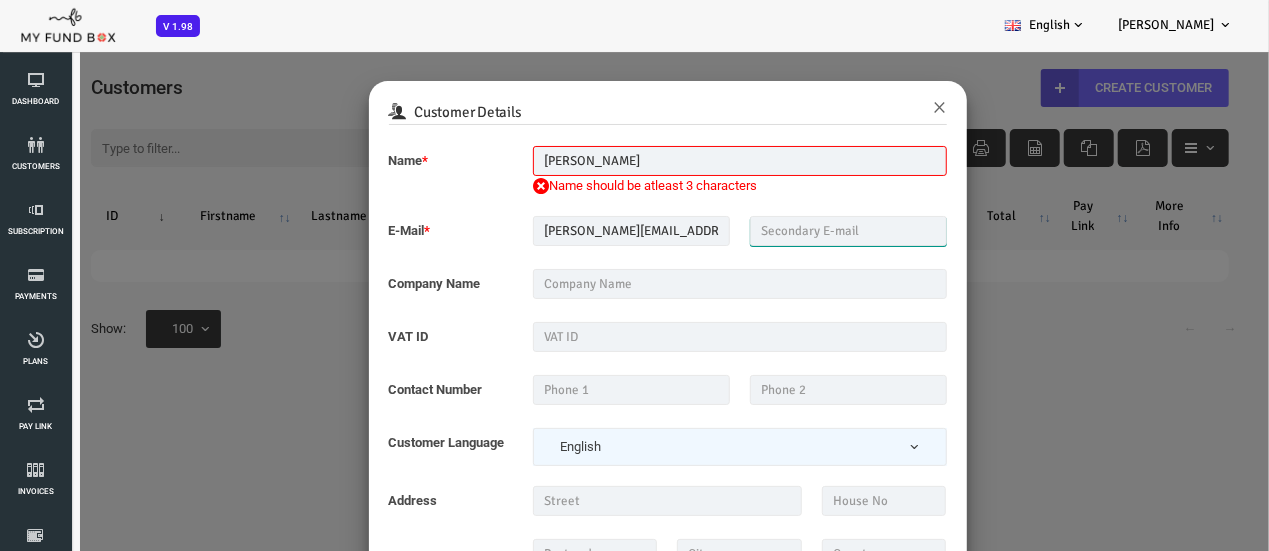 type on "[PERSON_NAME][EMAIL_ADDRESS][DOMAIN_NAME]" 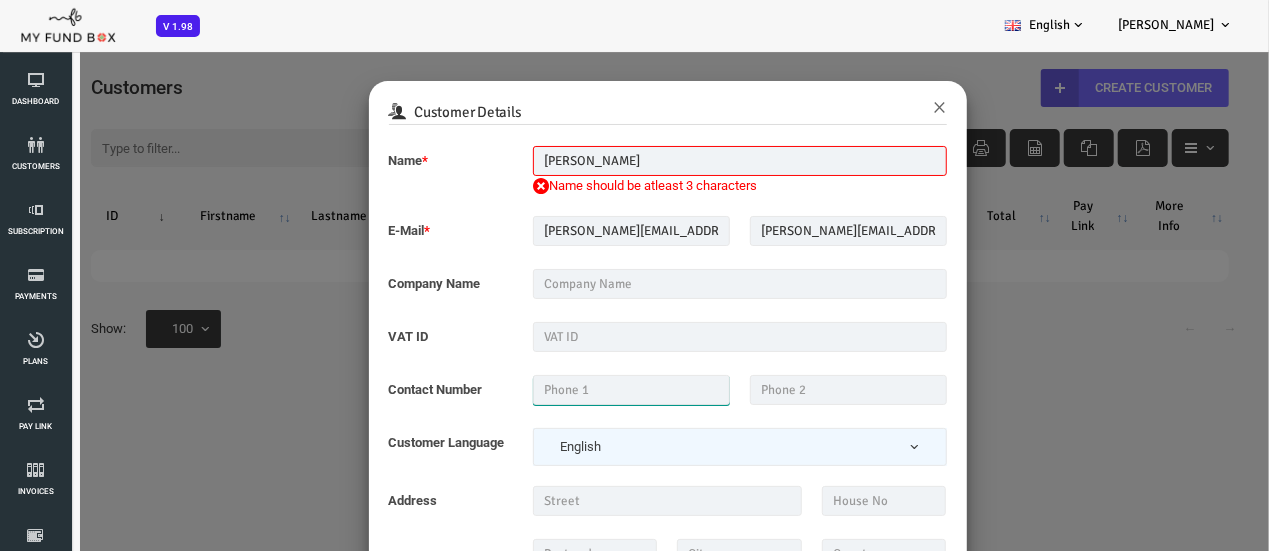 type on "0503794519" 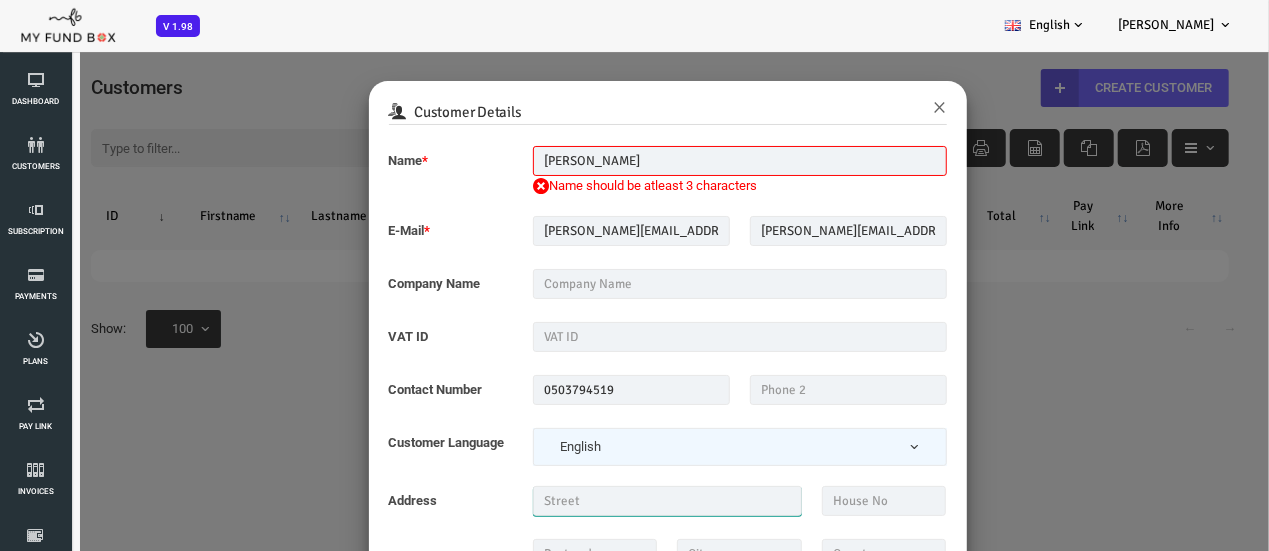 type on "Kaijanpääntie" 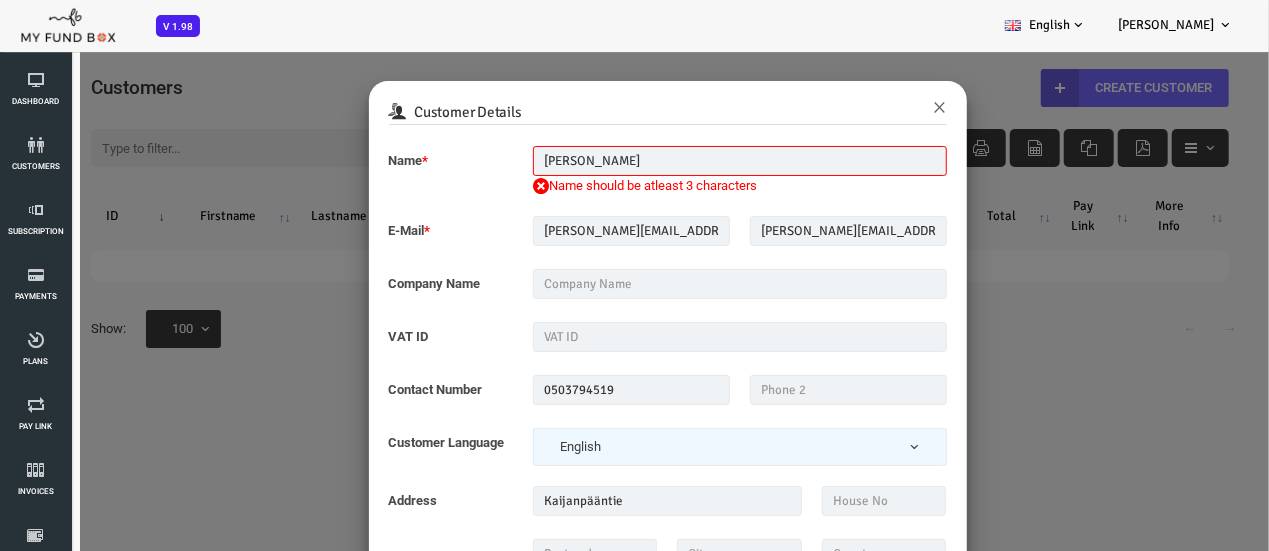 type on "10" 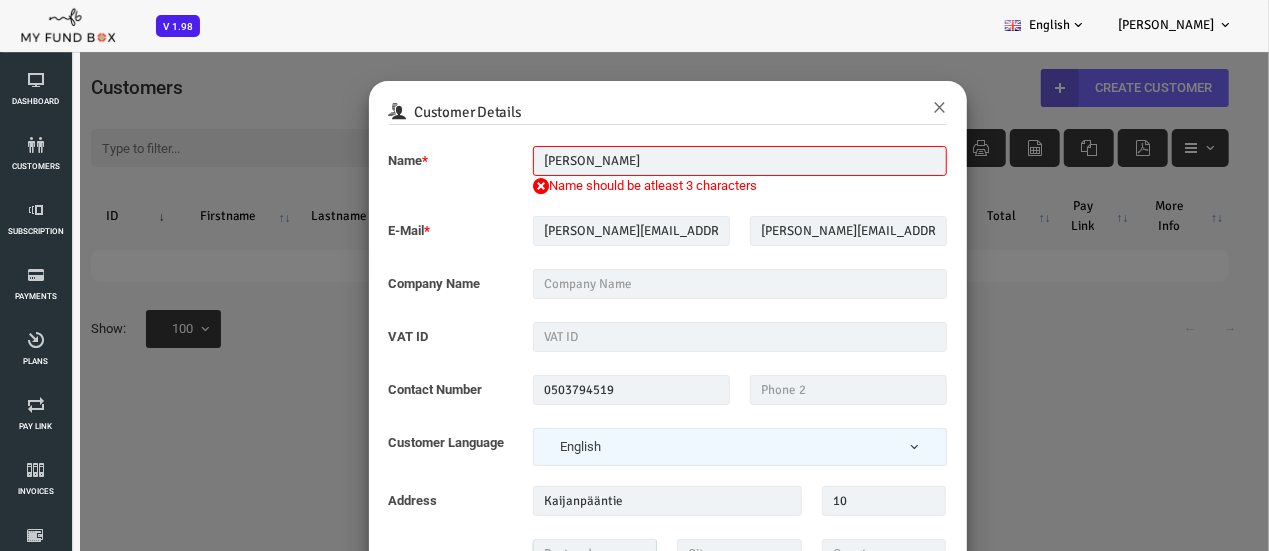 type on "40270" 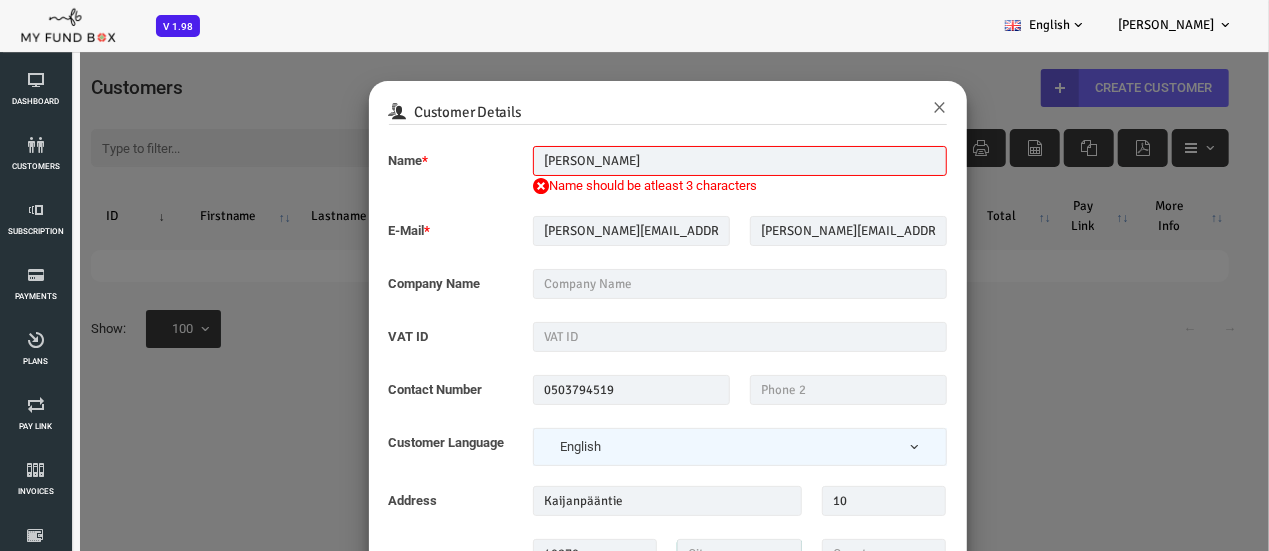 type on "Jyväskylä sub-region" 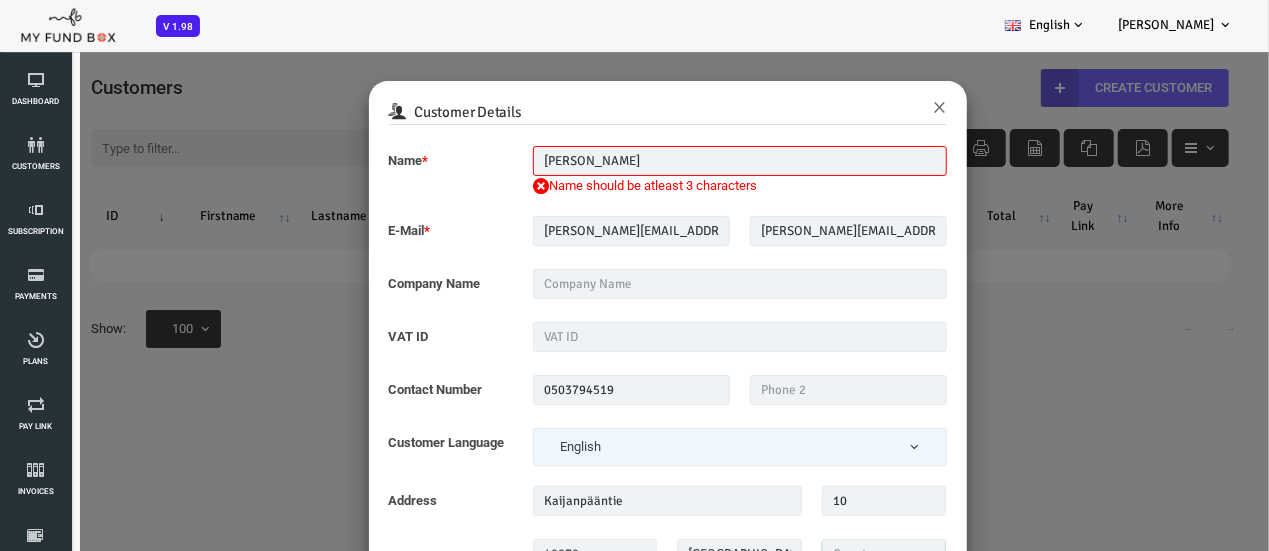 type on "Finland" 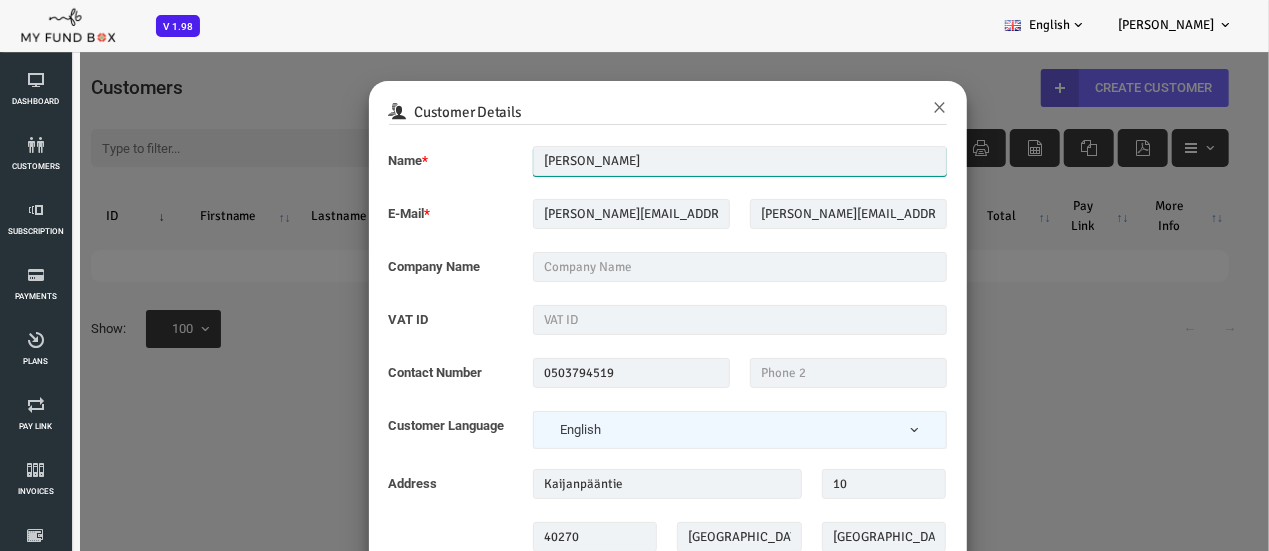 scroll, scrollTop: 14, scrollLeft: 0, axis: vertical 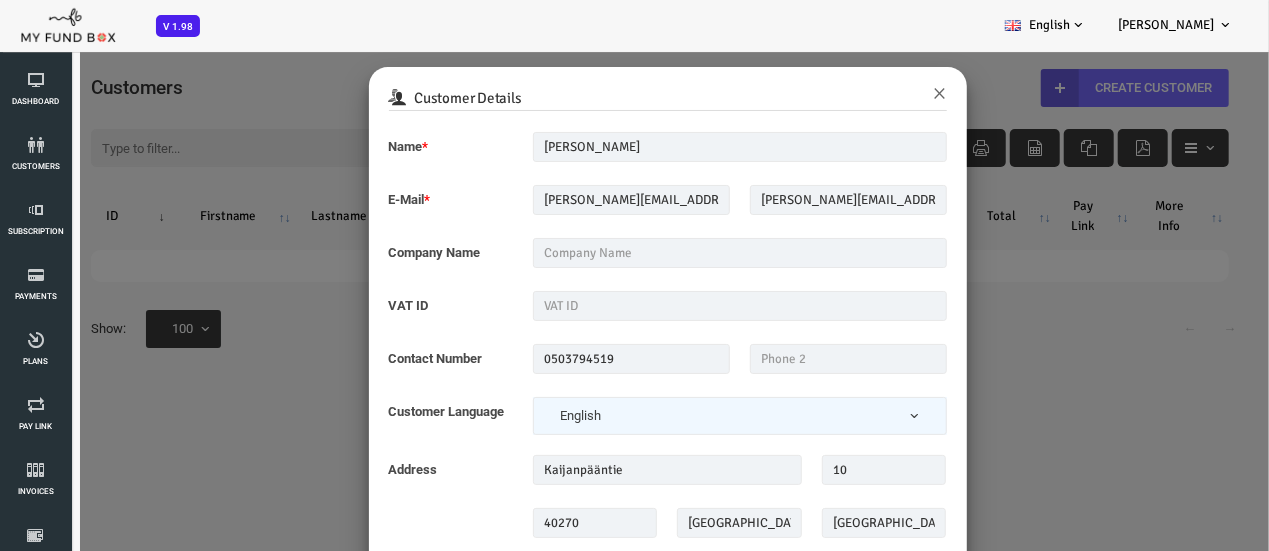 click on "Address" at bounding box center (400, 470) 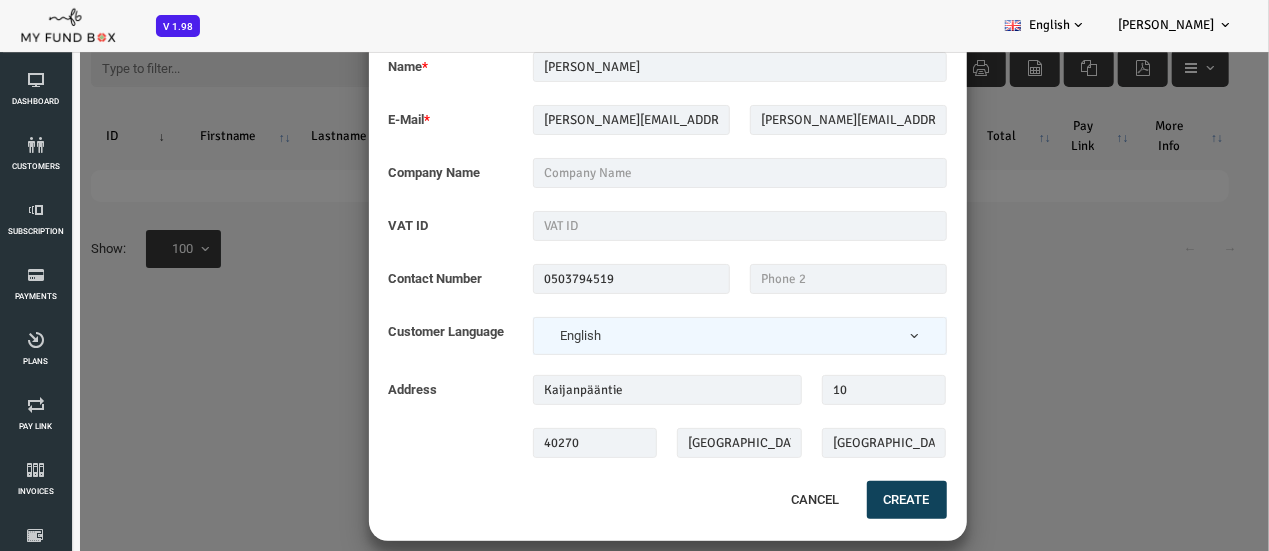 scroll, scrollTop: 104, scrollLeft: 0, axis: vertical 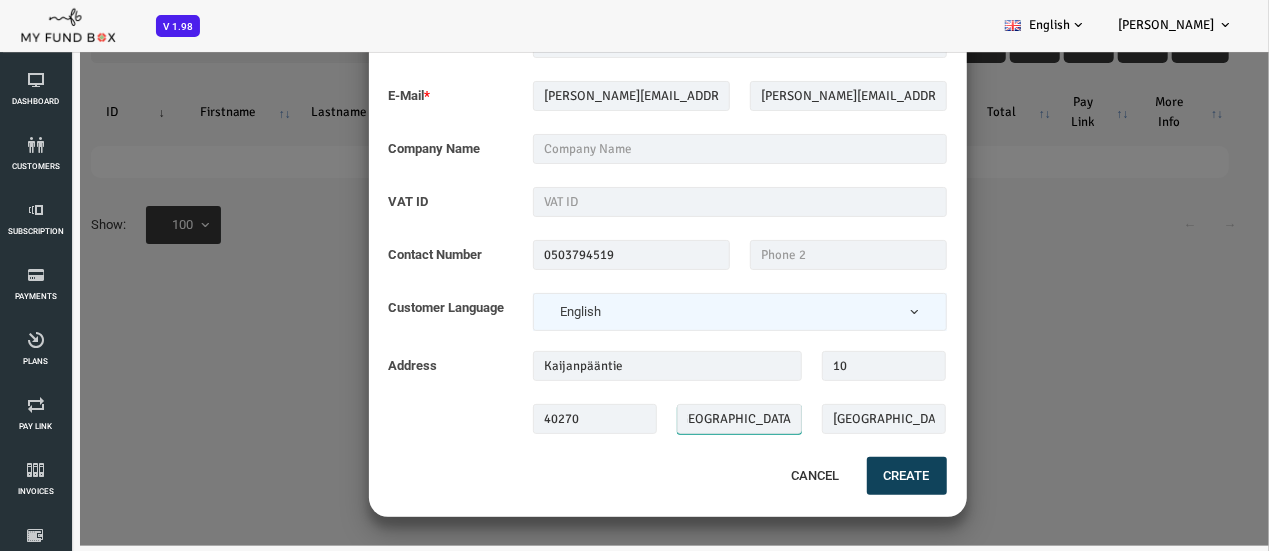 drag, startPoint x: 633, startPoint y: 418, endPoint x: 753, endPoint y: 406, distance: 120.59851 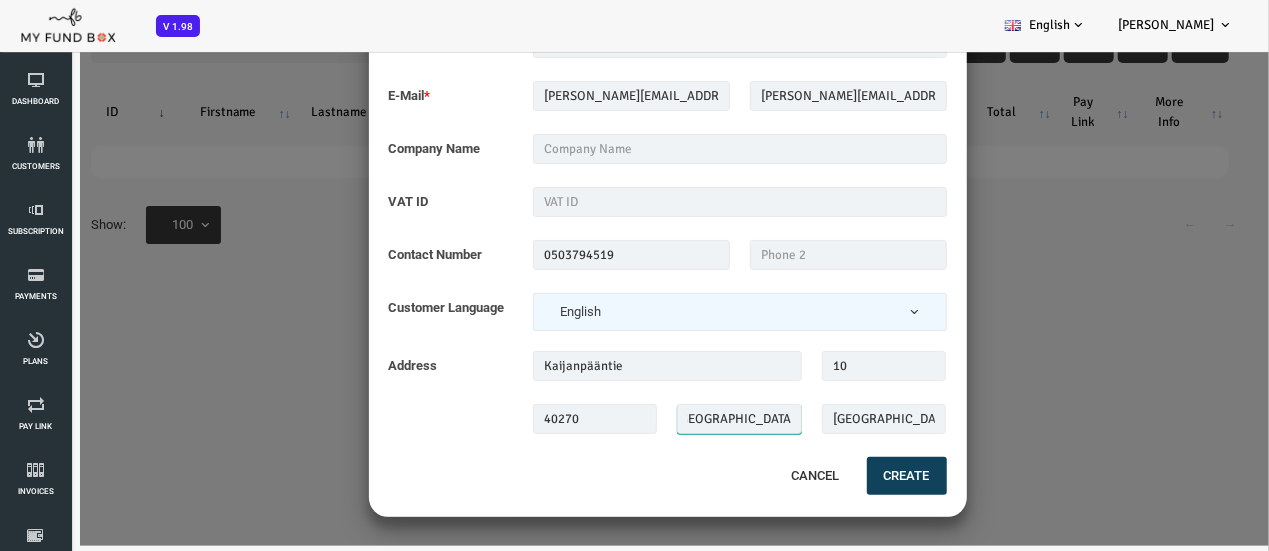 type on "Palokka" 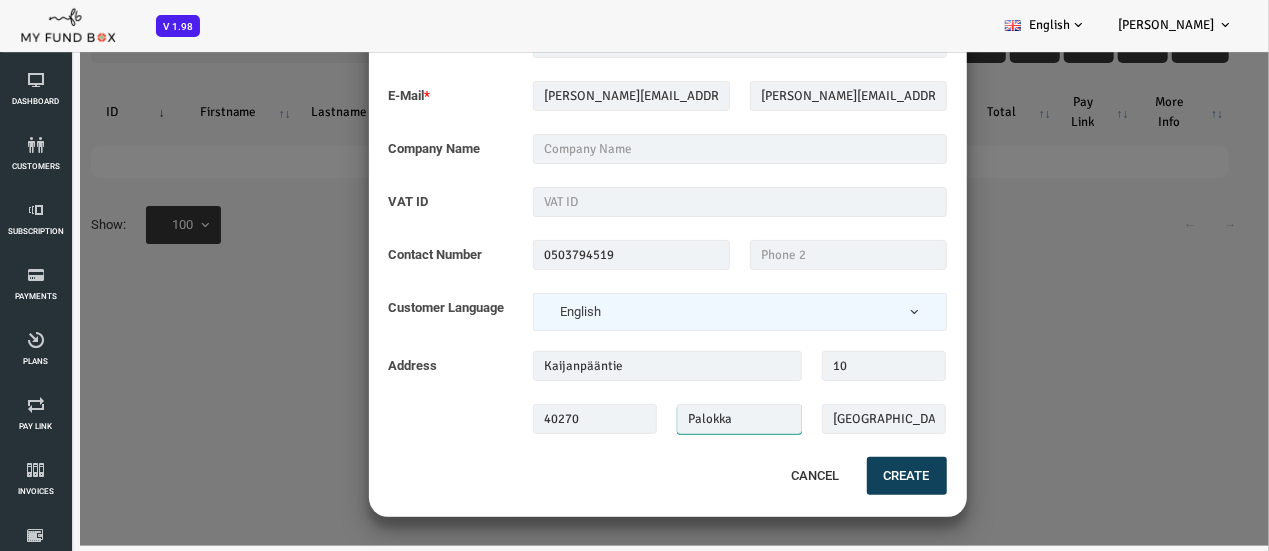 scroll, scrollTop: 0, scrollLeft: 0, axis: both 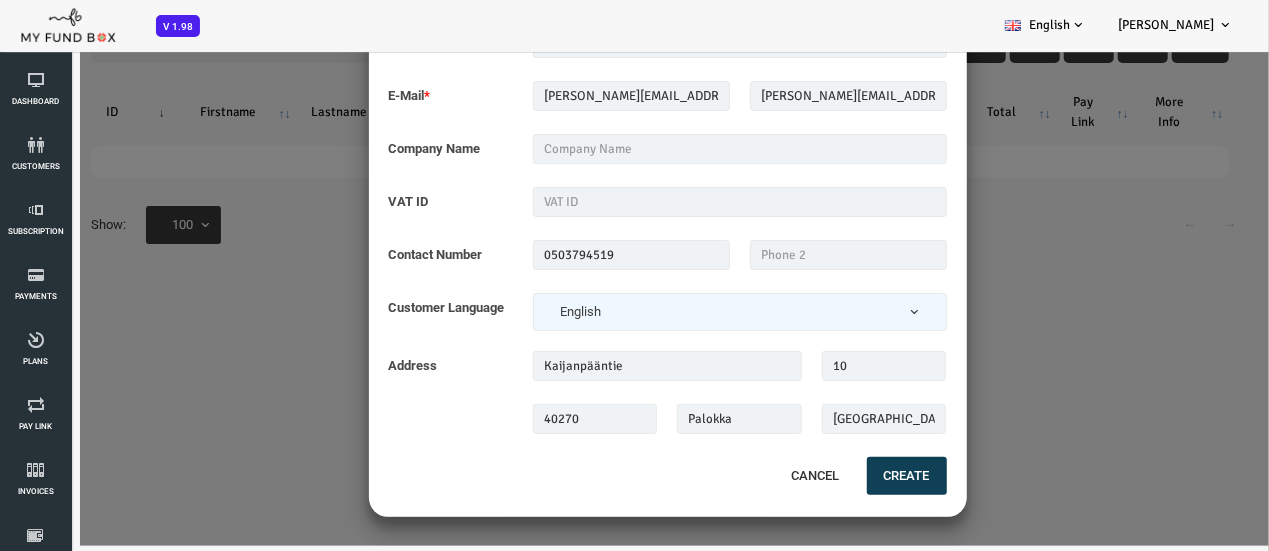 click on "Create" at bounding box center (856, 477) 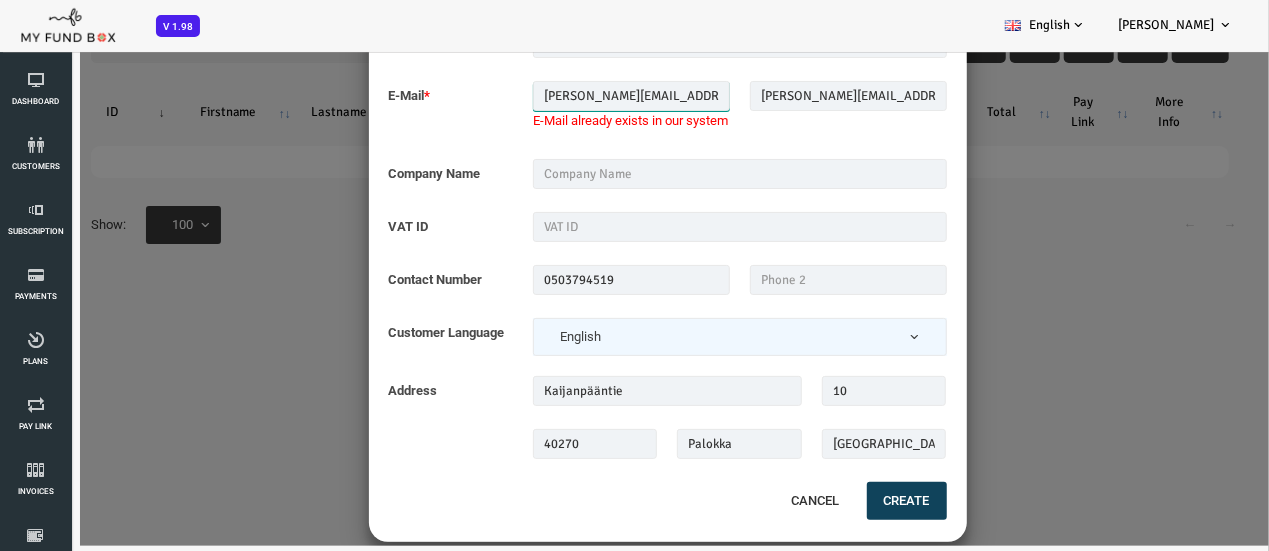 drag, startPoint x: 586, startPoint y: 90, endPoint x: 603, endPoint y: 92, distance: 17.117243 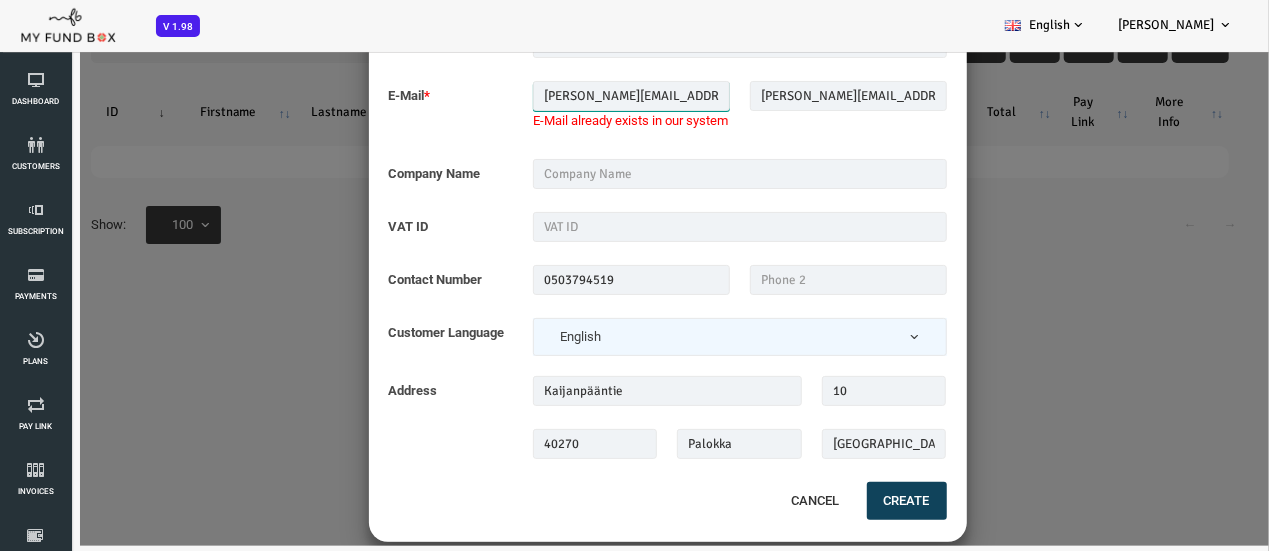 click on "[PERSON_NAME][EMAIL_ADDRESS][DOMAIN_NAME]" at bounding box center [580, 97] 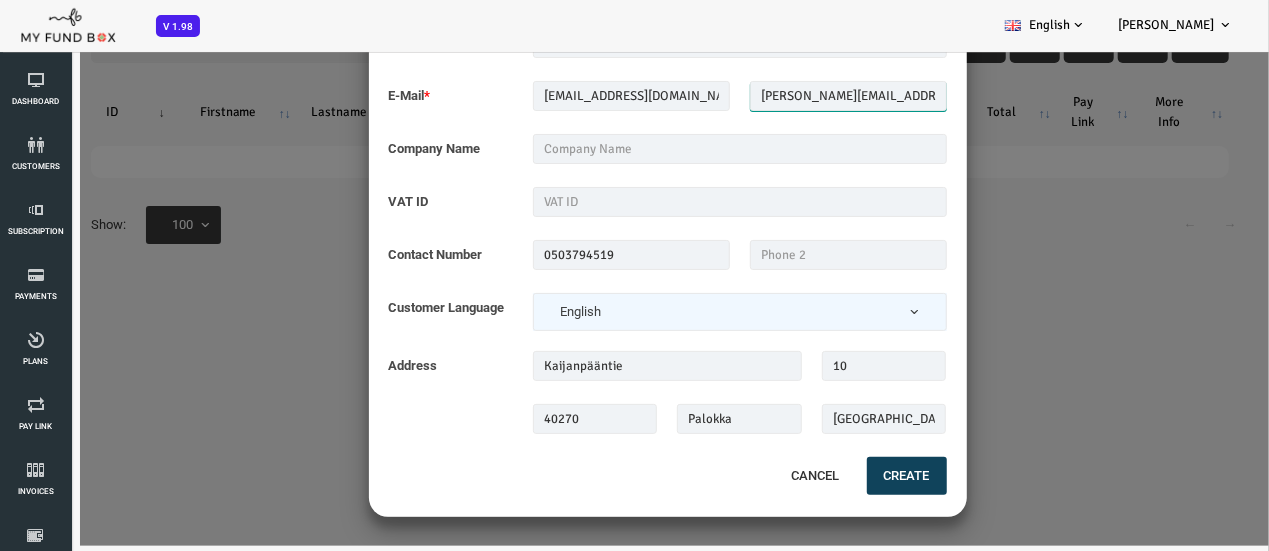 click on "[PERSON_NAME][EMAIL_ADDRESS][DOMAIN_NAME]" at bounding box center (797, 97) 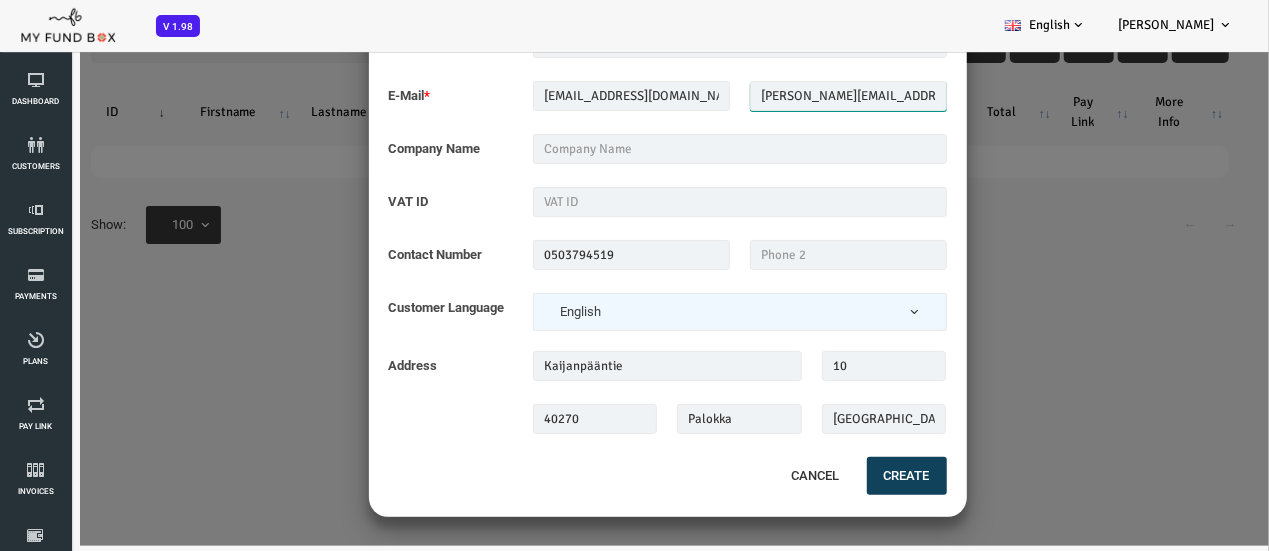 type on "jussi.helaakoski@gmail.com" 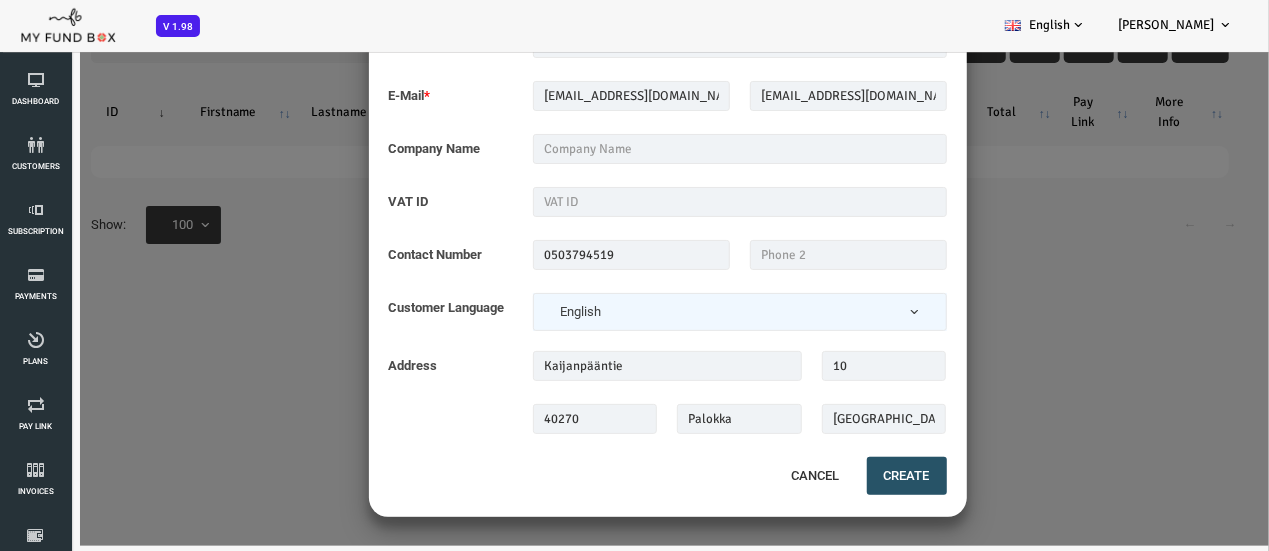 click on "Create" at bounding box center [856, 477] 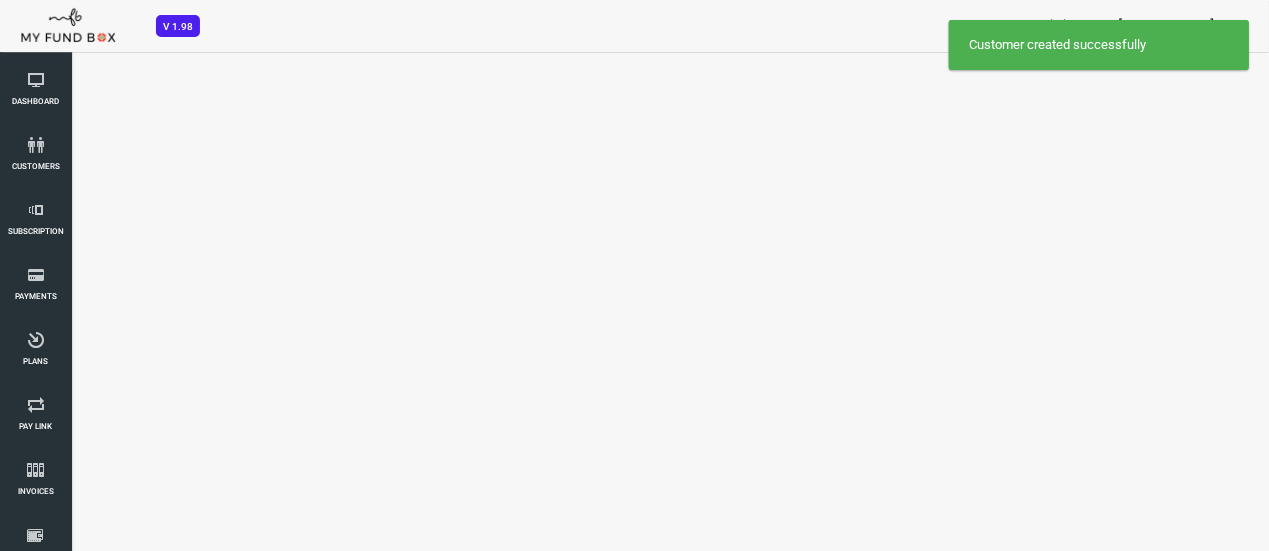 scroll, scrollTop: 97, scrollLeft: 0, axis: vertical 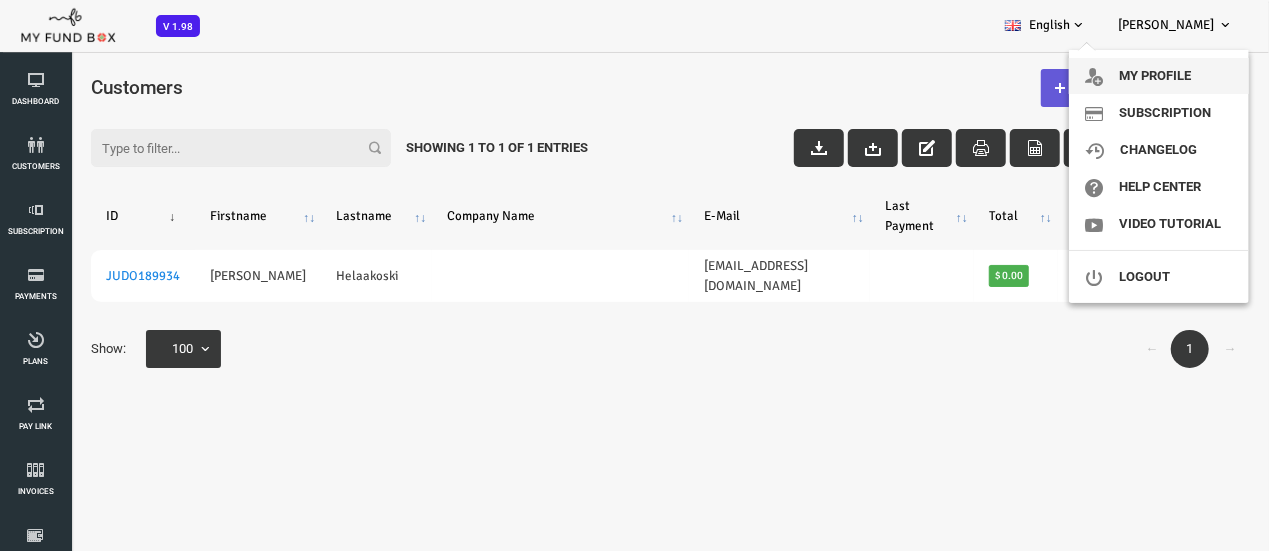 click on "My profile" at bounding box center (1159, 76) 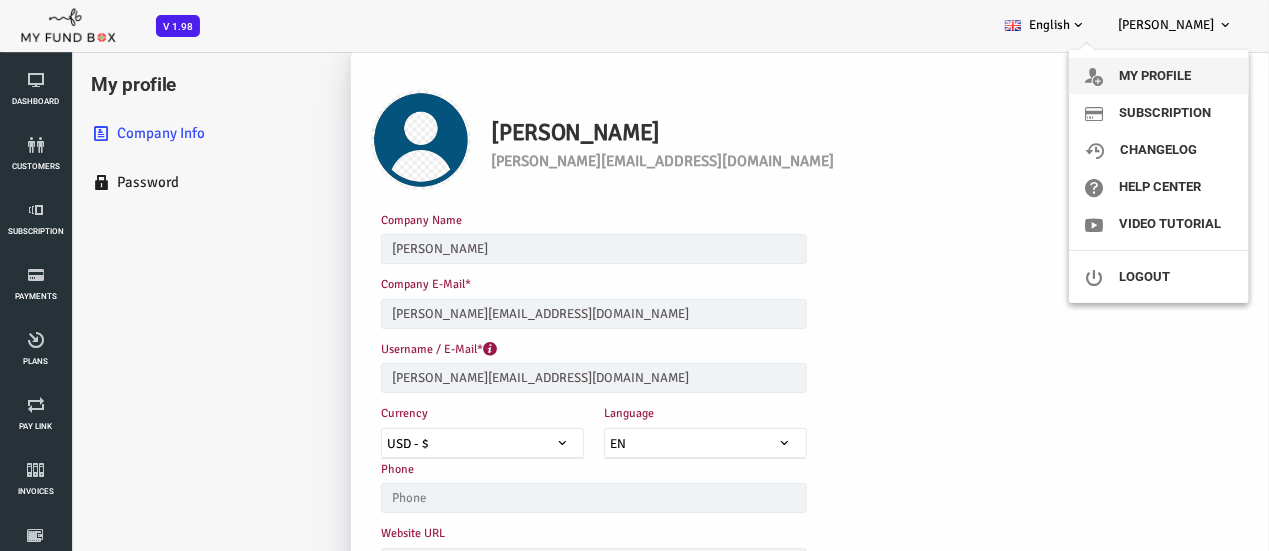 scroll, scrollTop: 0, scrollLeft: 0, axis: both 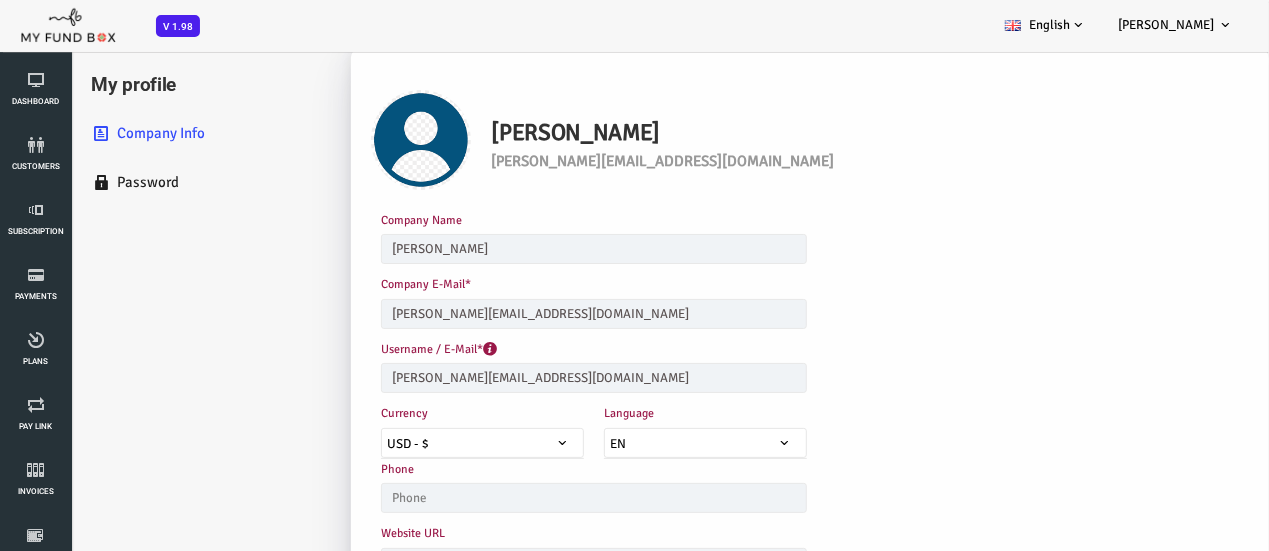 click on "My profile
Company Info
Password" at bounding box center (150, 462) 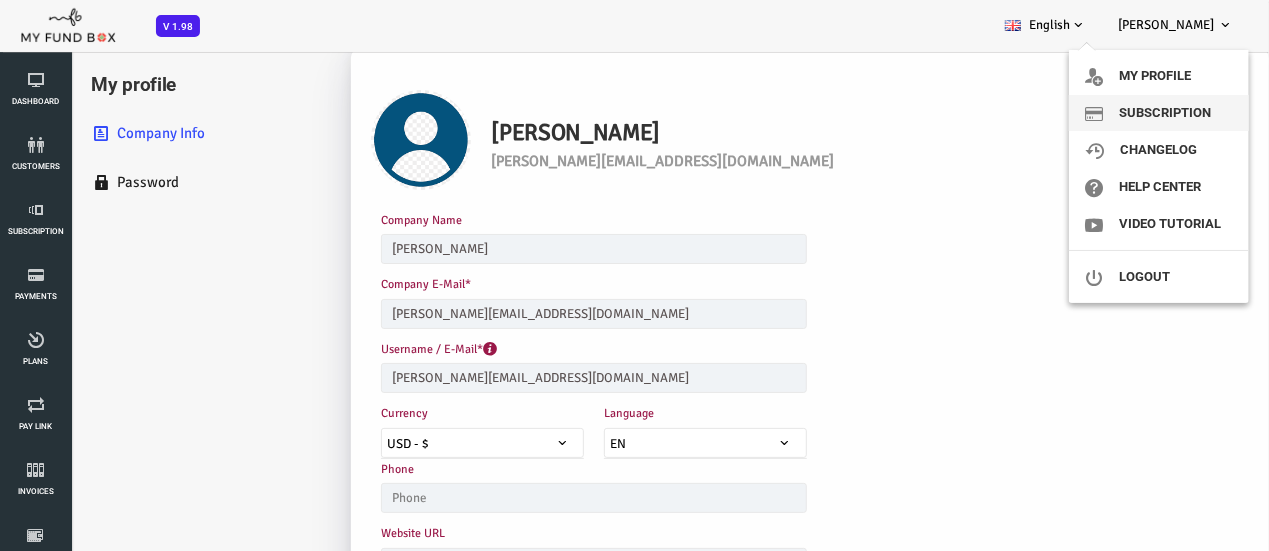 click on "Subscription" at bounding box center (1159, 113) 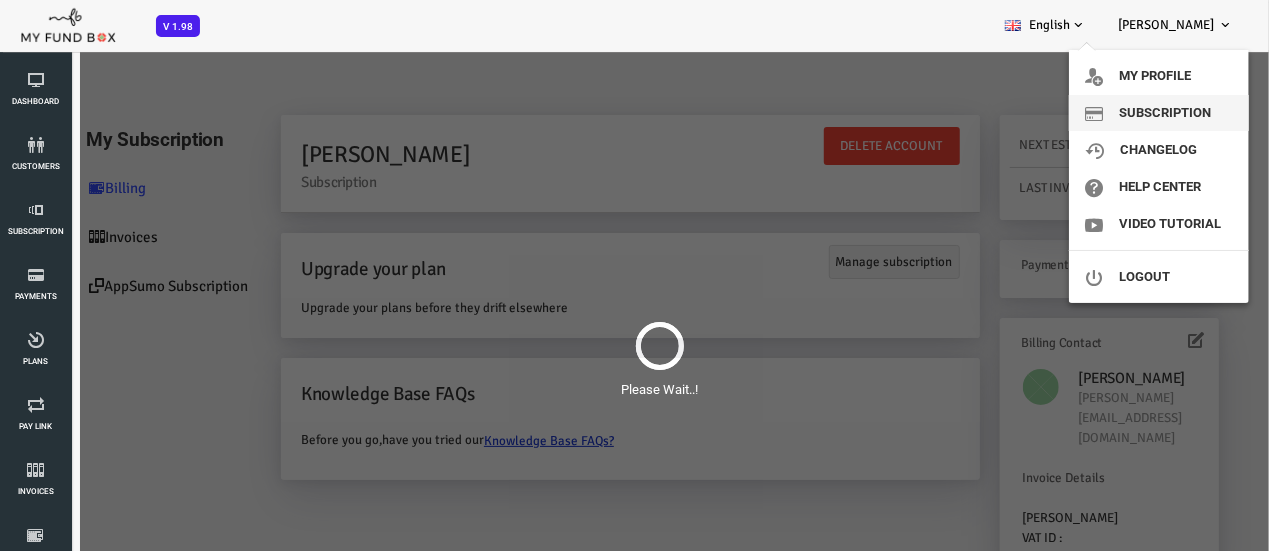 scroll, scrollTop: 0, scrollLeft: 0, axis: both 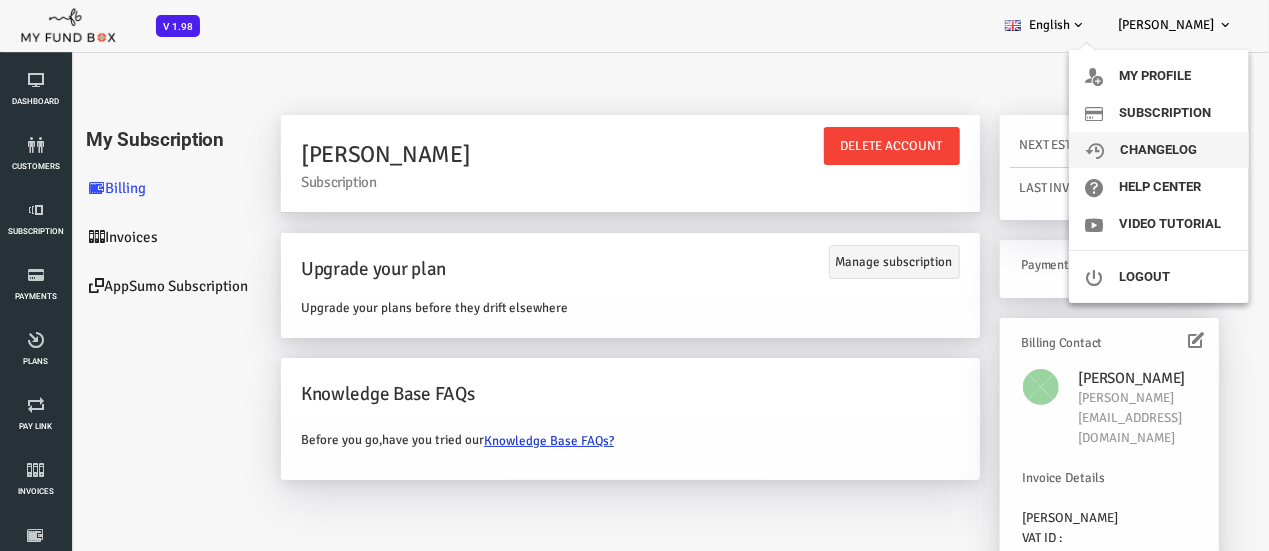 click on "ChangeLog" at bounding box center [1159, 150] 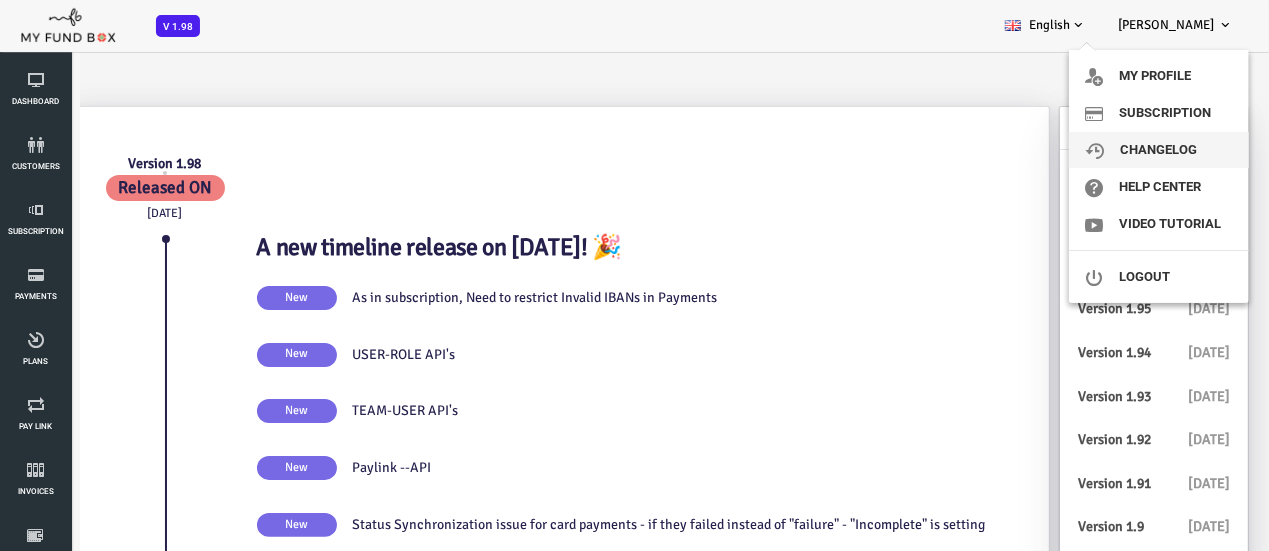 scroll, scrollTop: 0, scrollLeft: 0, axis: both 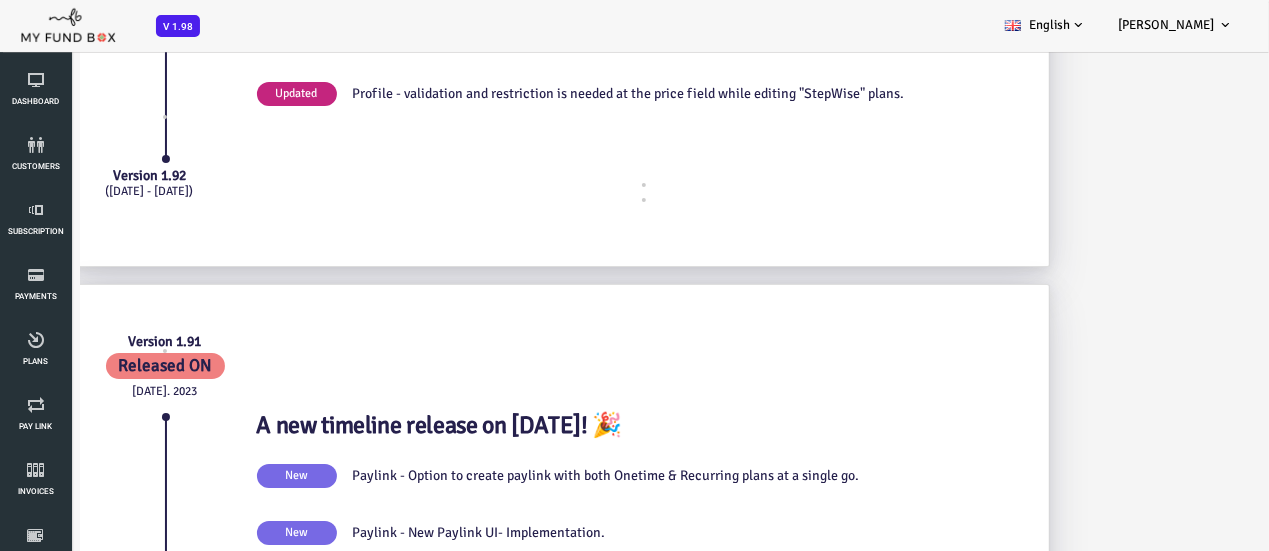 drag, startPoint x: 1276, startPoint y: 347, endPoint x: 1217, endPoint y: 7241, distance: 6894.2524 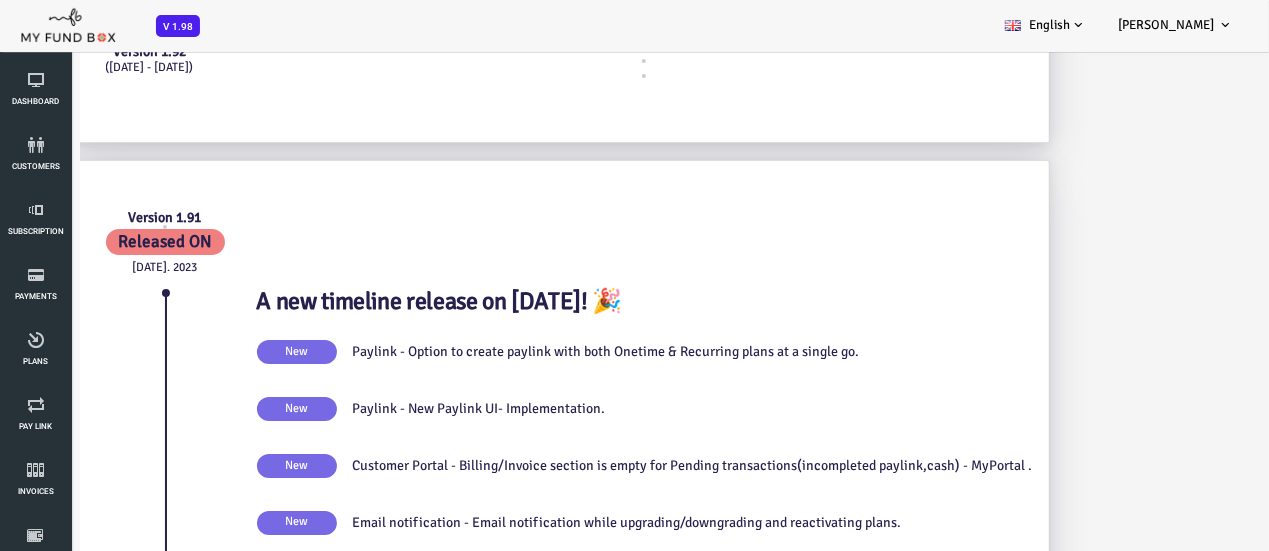 scroll, scrollTop: 7400, scrollLeft: 0, axis: vertical 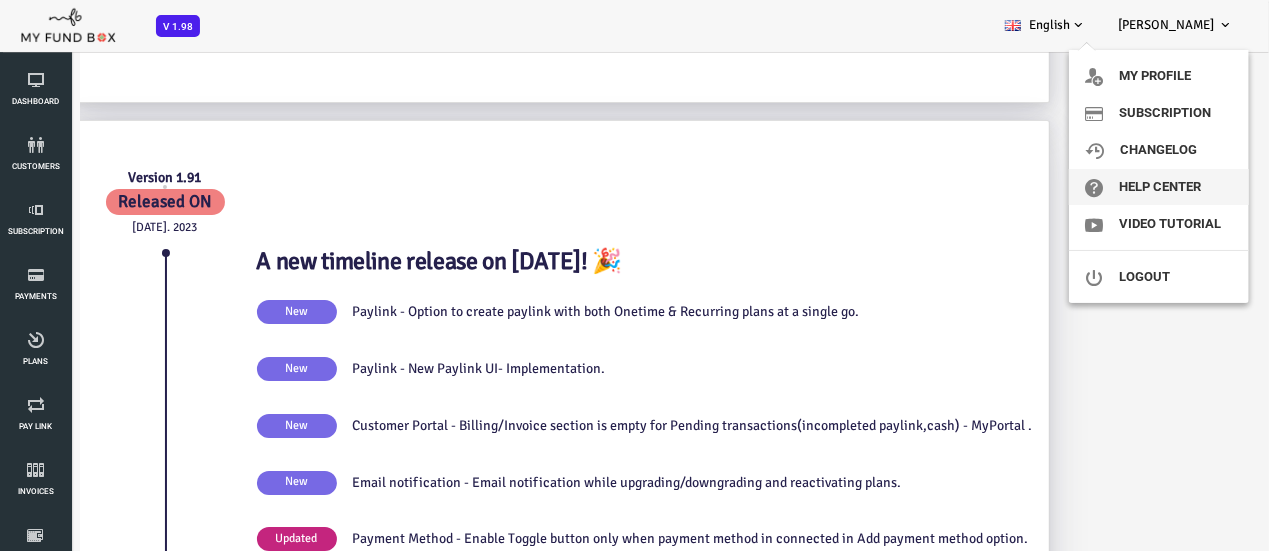 click on "Help Center" at bounding box center (1159, 187) 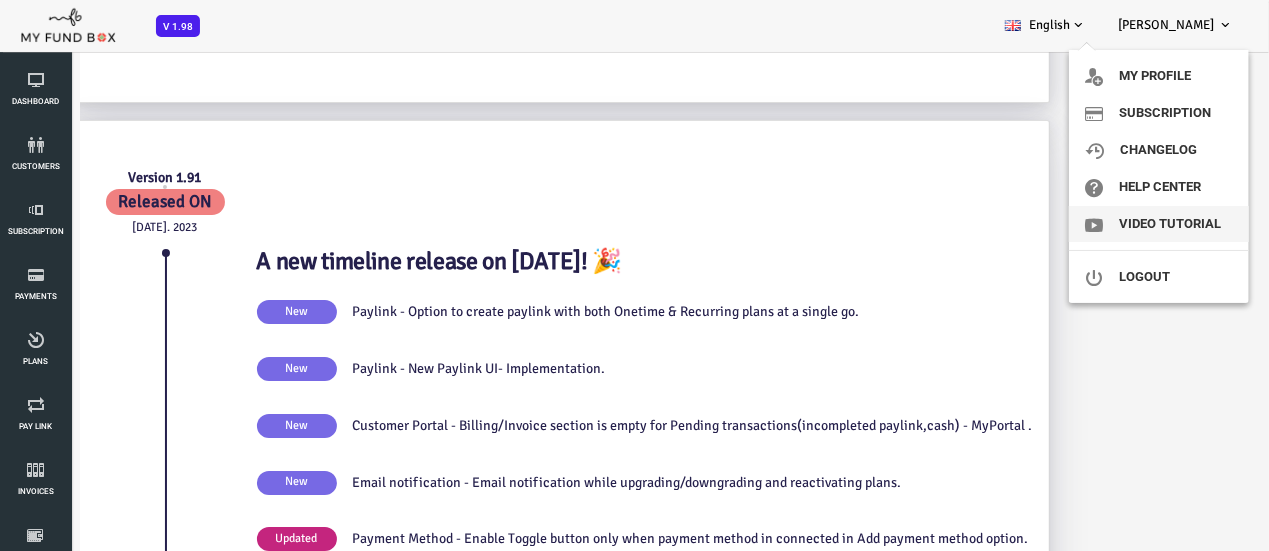 click on "Video Tutorial" at bounding box center (1159, 224) 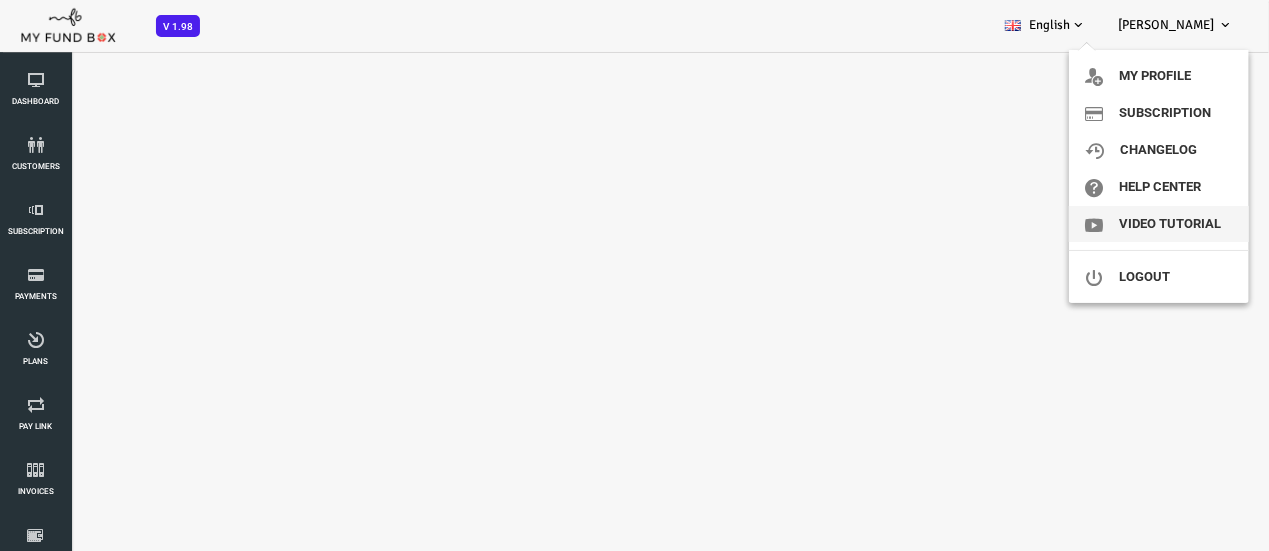 scroll, scrollTop: 0, scrollLeft: 0, axis: both 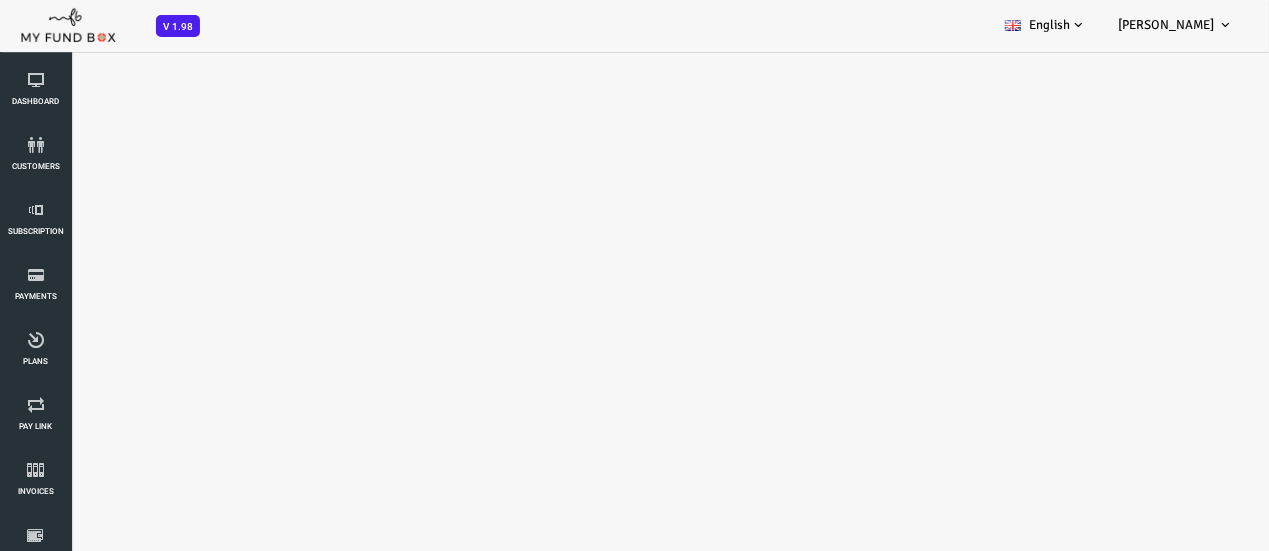 click on "Subscriber not found
Beneficiary Not Found
Partner Not Found!!!!
Please Fill out this field
Please Enter an E-mail Address
Enter The Valid Payment Status
Showing
Entries
No matching records found
(Filtered From
Total Entries)
No records available
Jussi Helaakoski" at bounding box center [609, 1089] 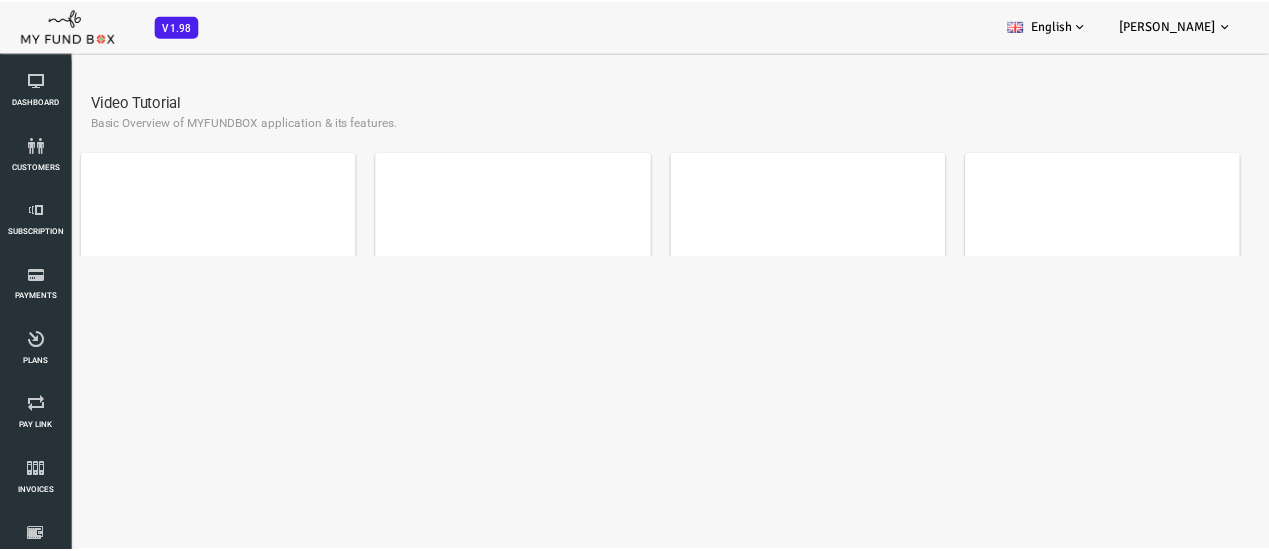 scroll, scrollTop: 0, scrollLeft: 0, axis: both 